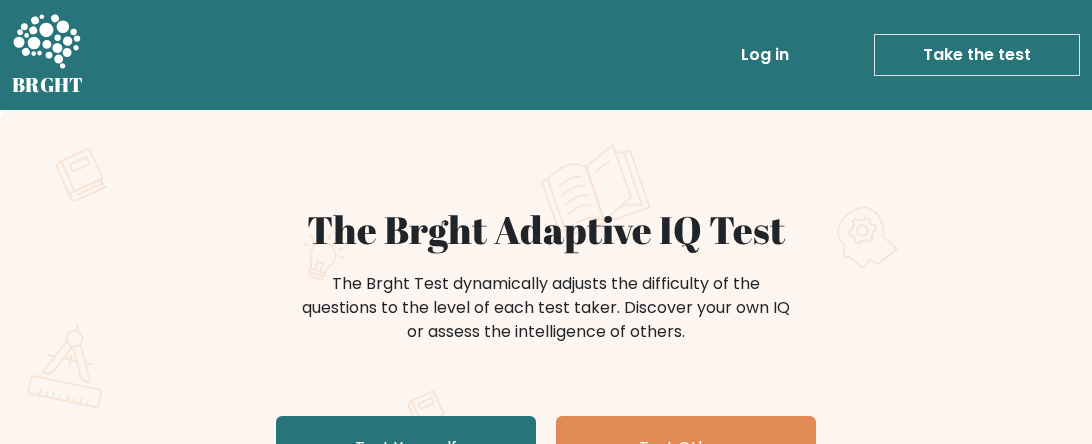 scroll, scrollTop: 0, scrollLeft: 0, axis: both 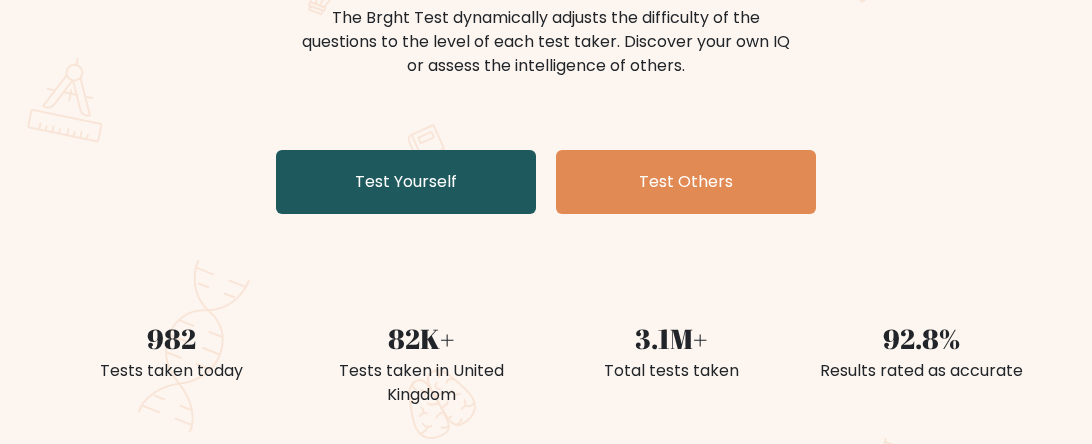 click on "Test Yourself" at bounding box center [406, 182] 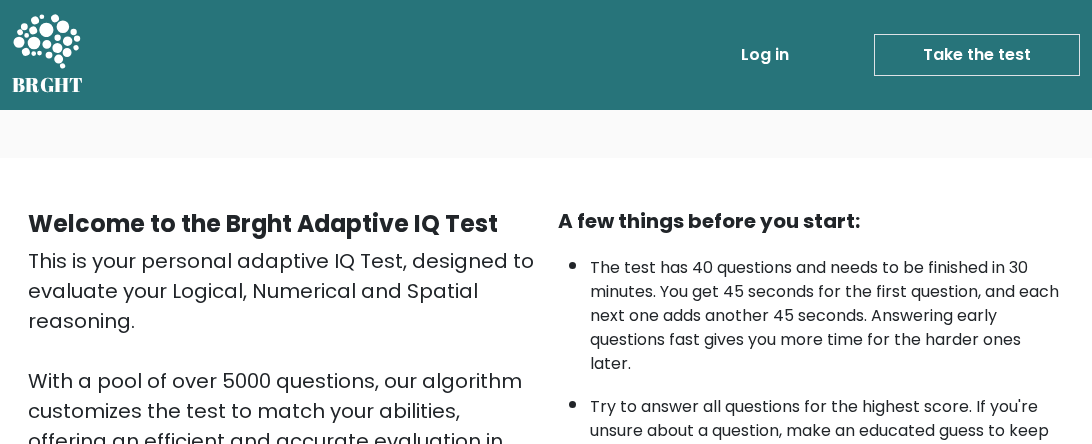 scroll, scrollTop: 0, scrollLeft: 0, axis: both 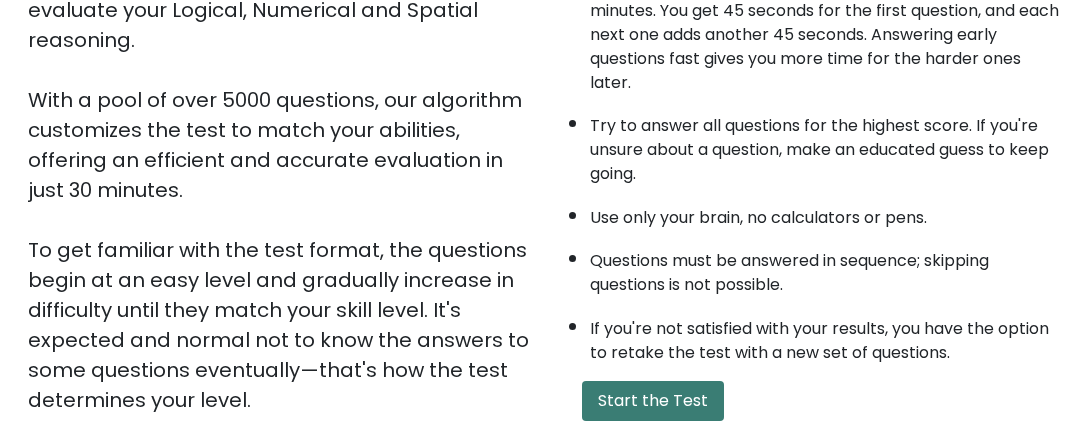 click on "Start the Test" at bounding box center (653, 401) 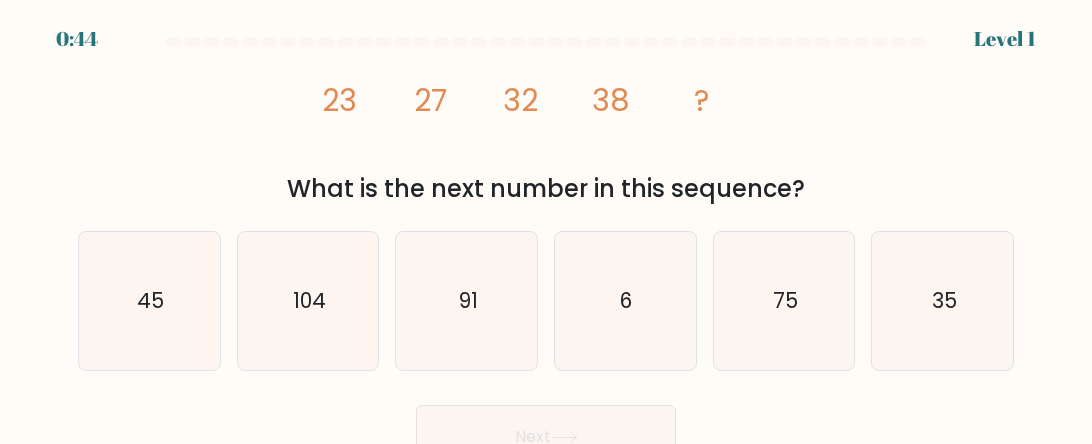 scroll, scrollTop: 0, scrollLeft: 0, axis: both 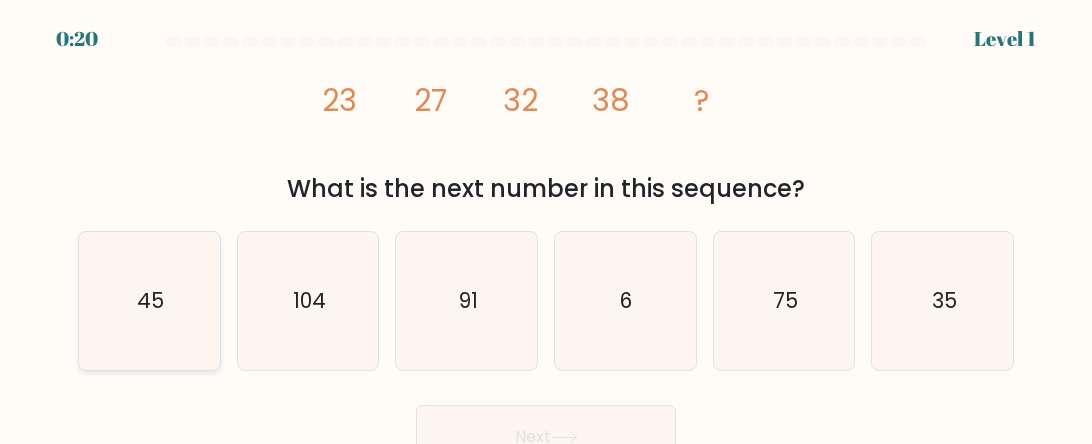 click on "45" 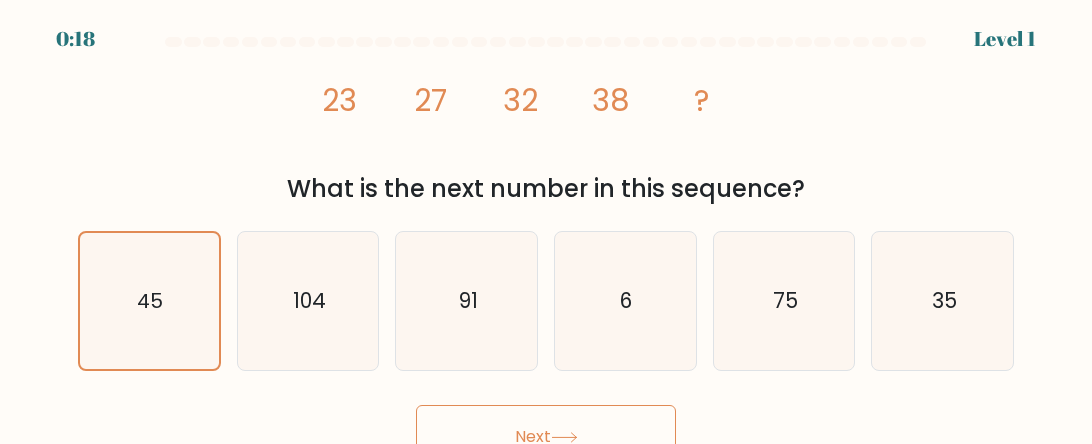 click on "Next" at bounding box center [546, 437] 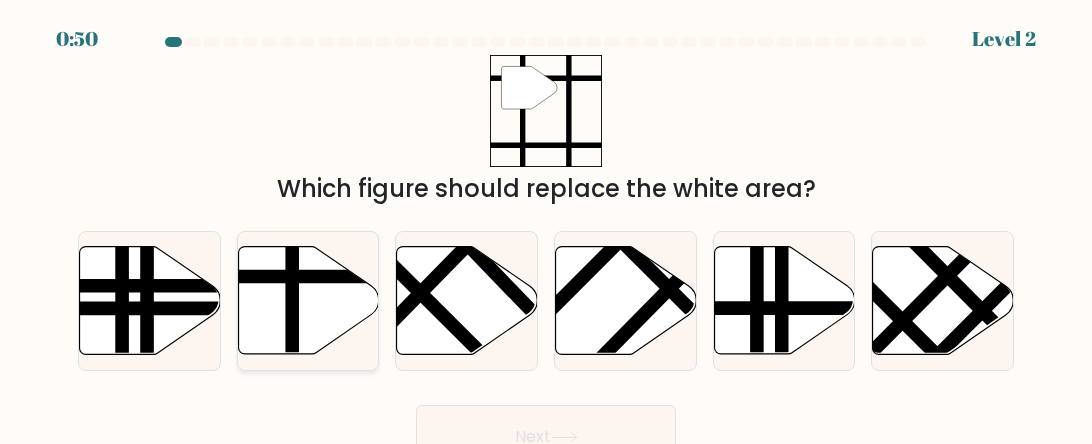 click 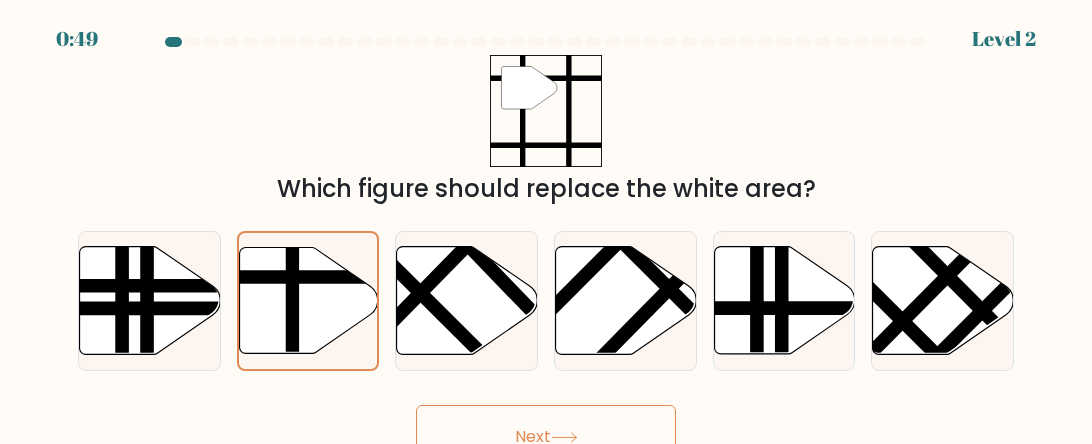 click on "Next" at bounding box center [546, 437] 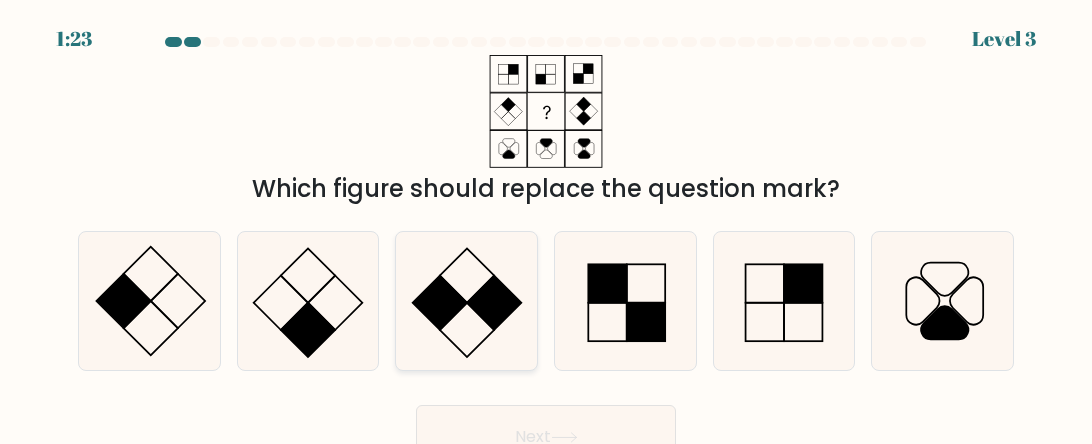 click 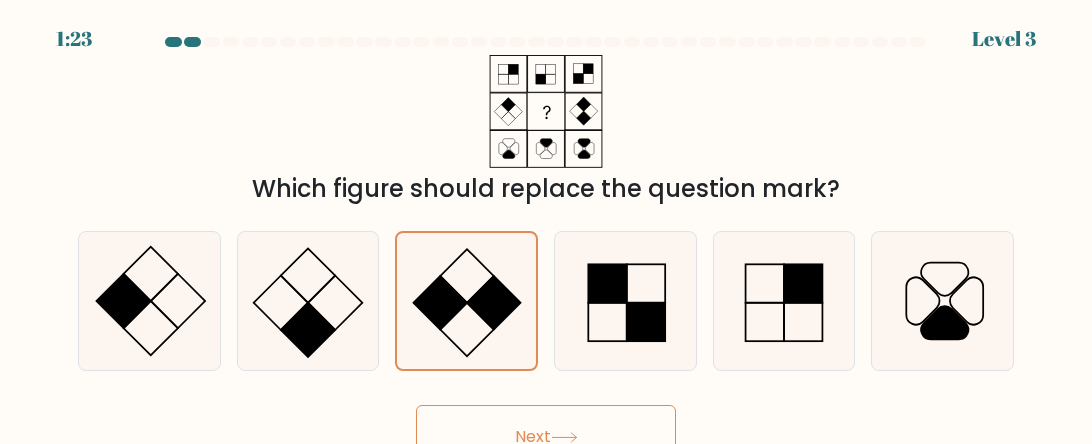 click on "Next" at bounding box center (546, 437) 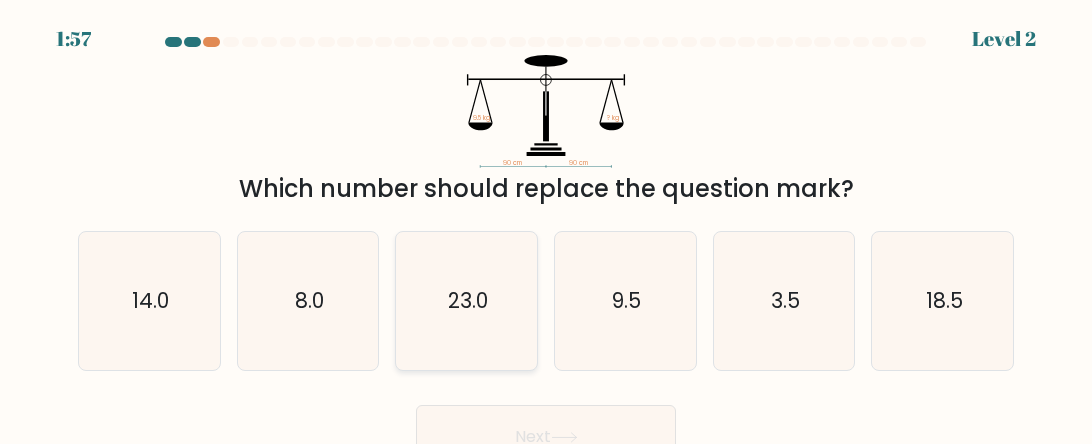 click on "23.0" 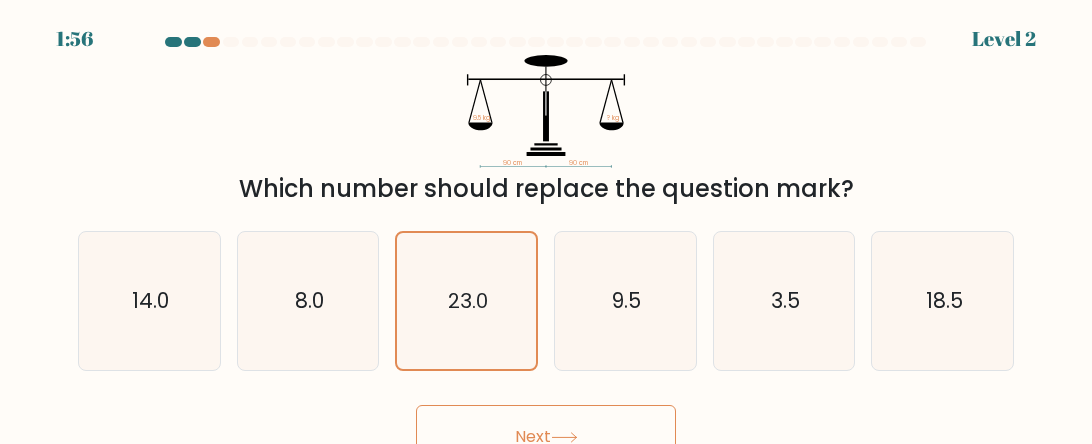 click on "Next" at bounding box center (546, 437) 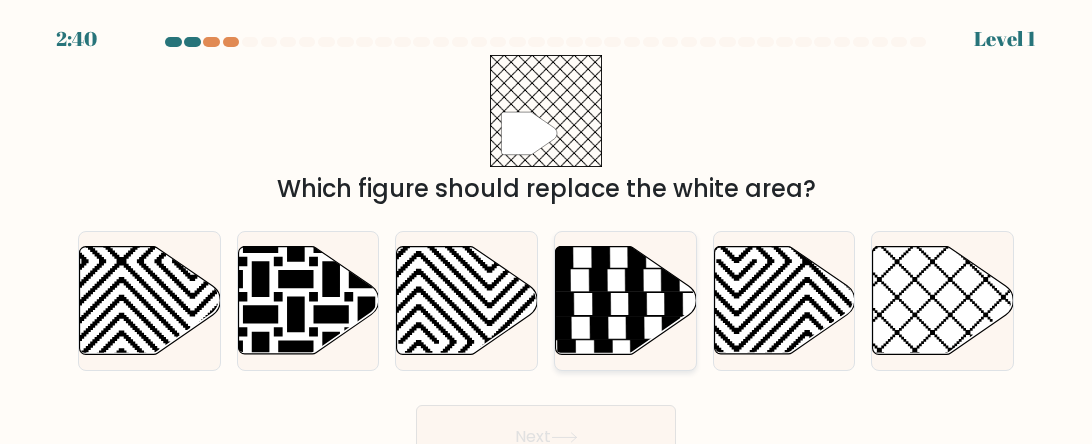 click 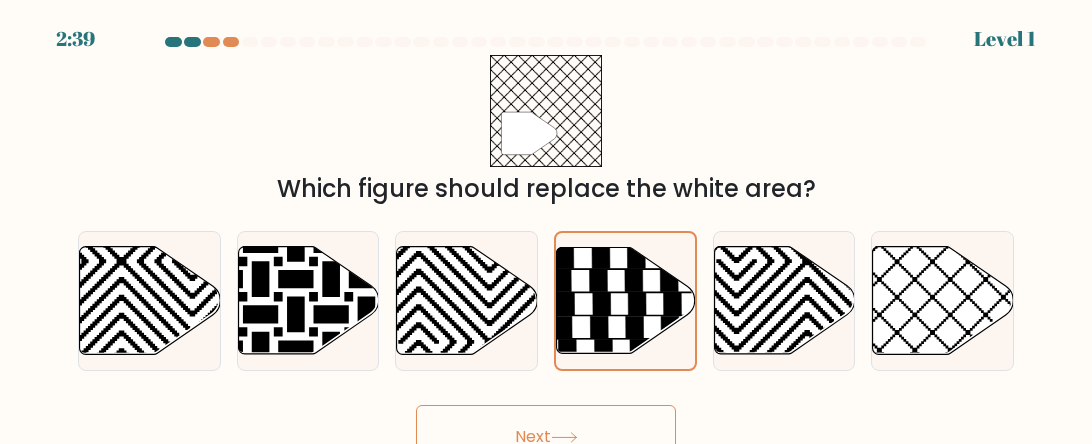 click on "Next" at bounding box center [546, 437] 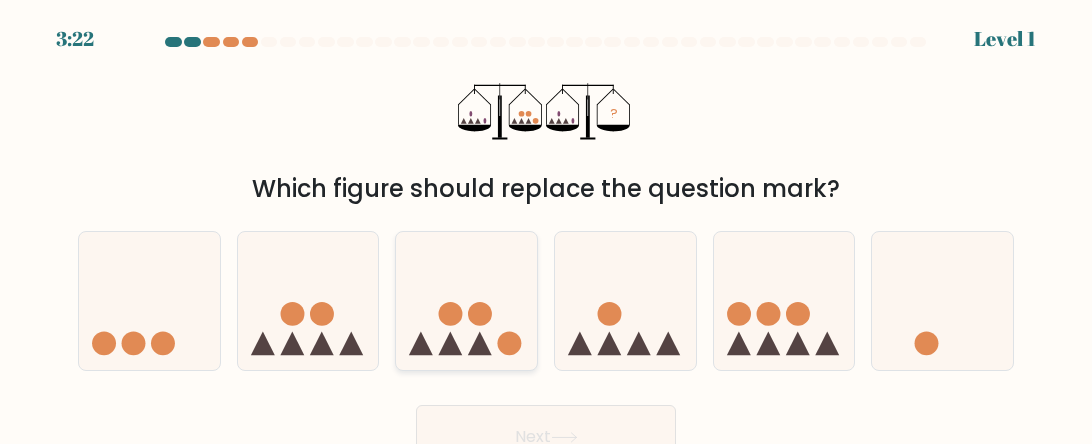 click 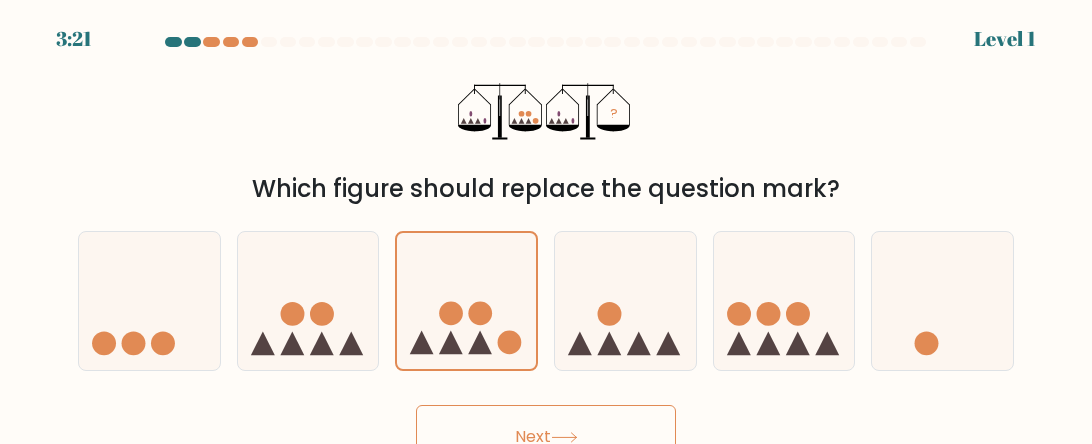 click on "Next" at bounding box center (546, 437) 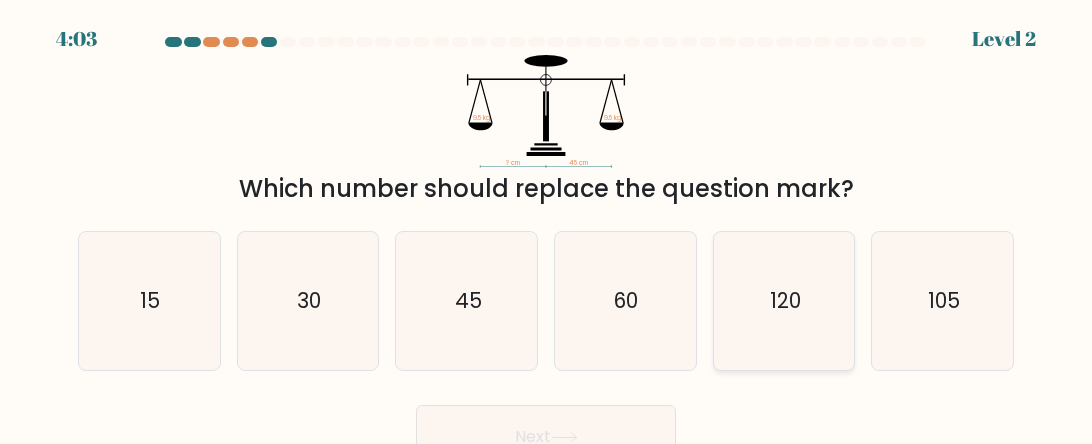 click on "120" 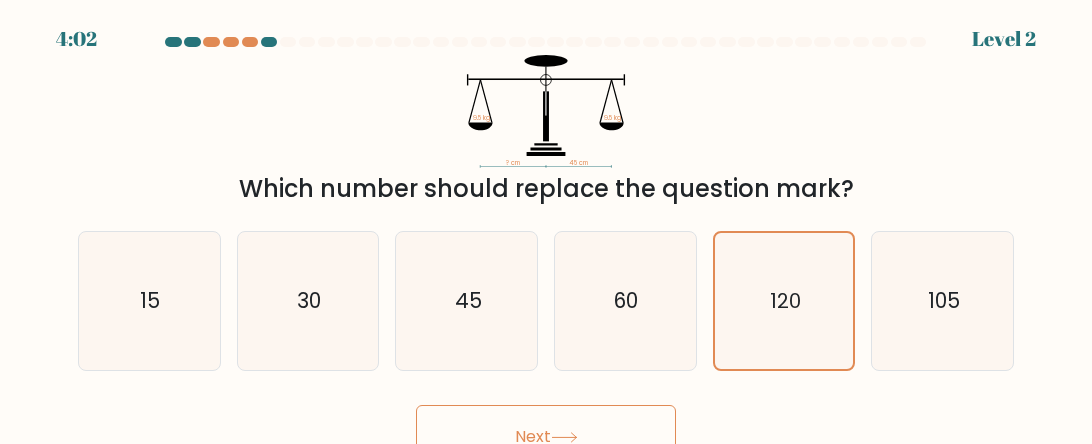 click on "Next" at bounding box center (546, 437) 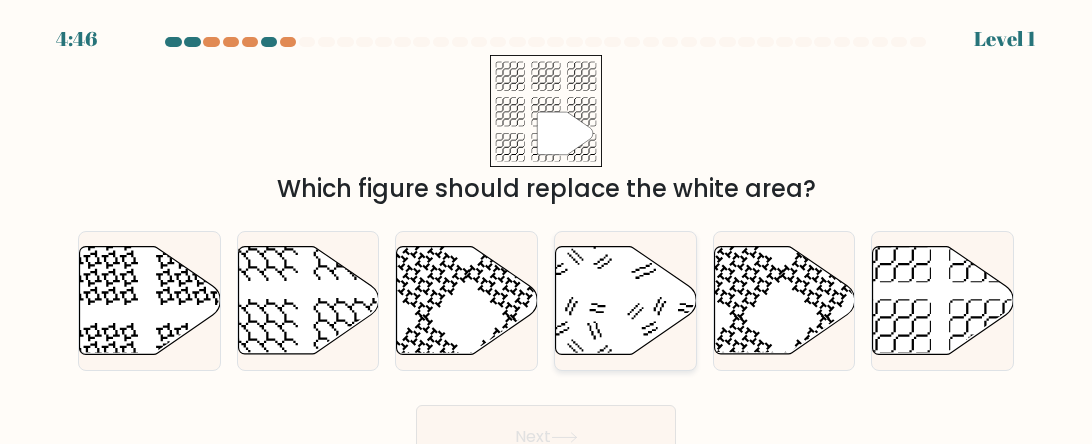 click 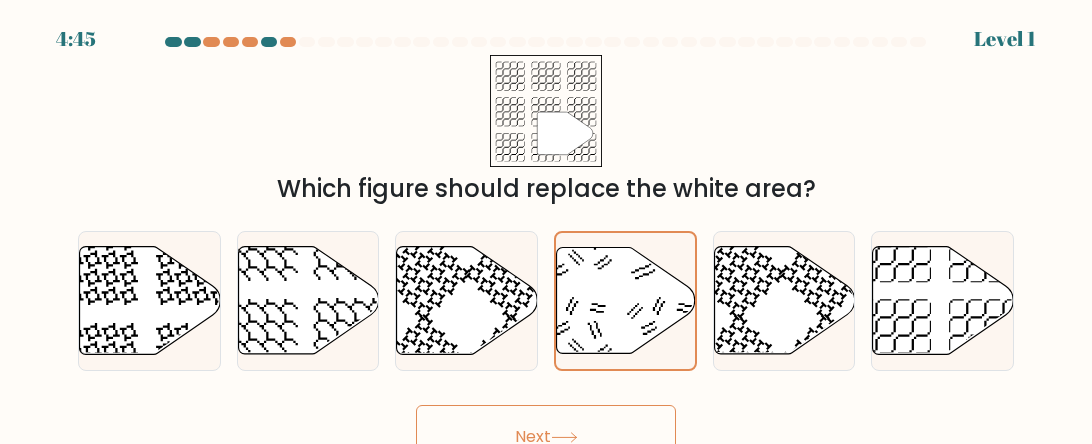 click on "Next" at bounding box center (546, 437) 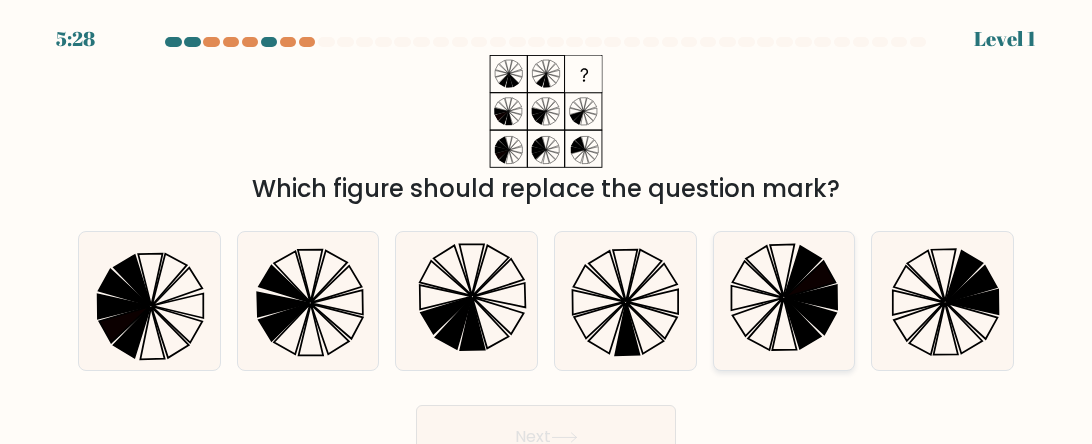 click 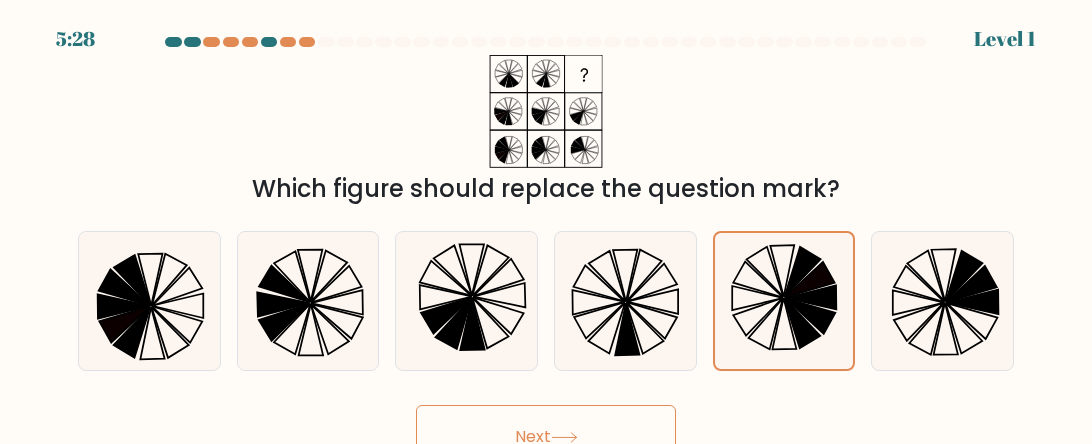 click on "Next" at bounding box center (546, 437) 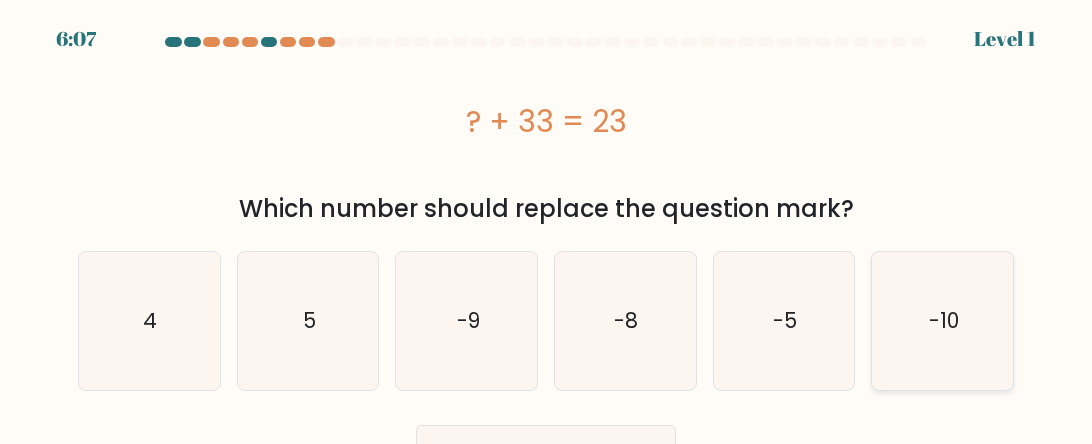 click on "-10" 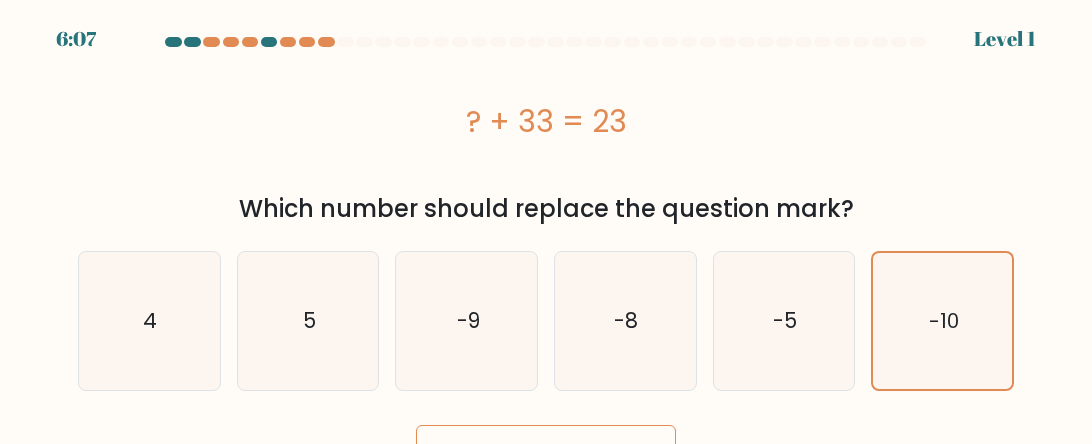 click on "Next" at bounding box center (546, 457) 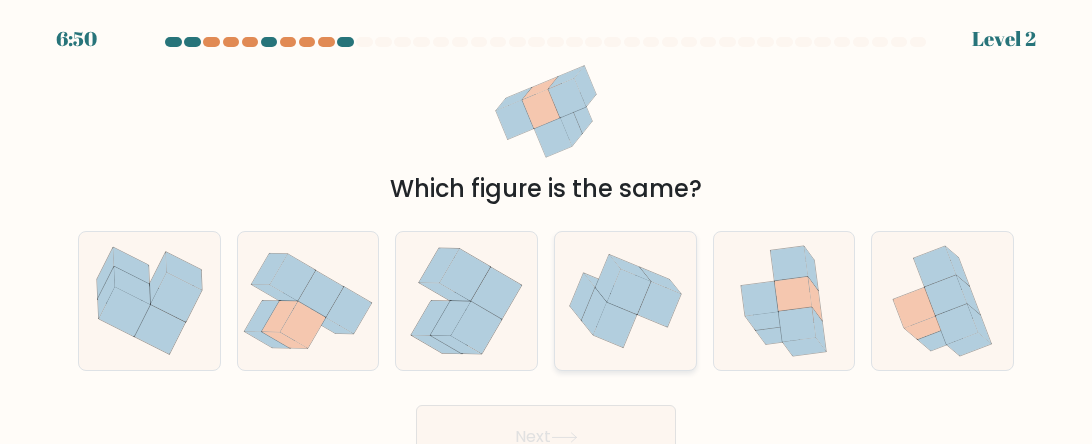 click 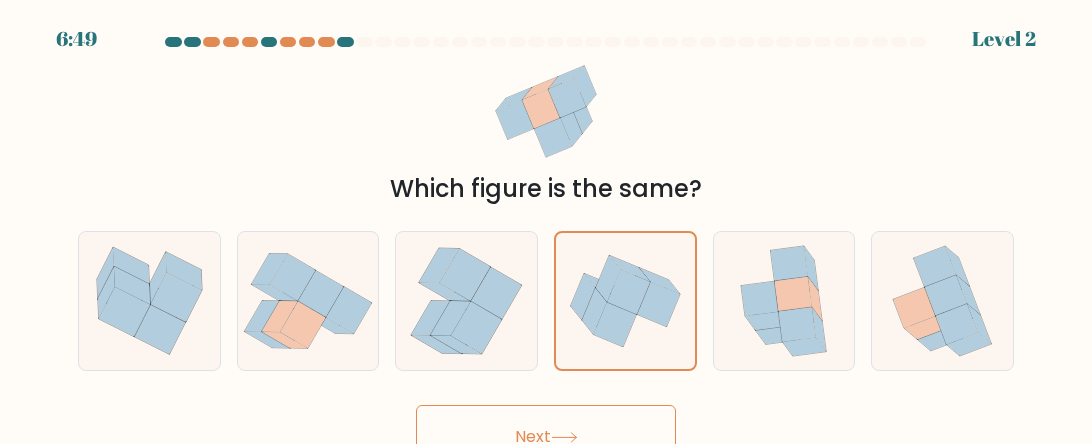 click on "Next" at bounding box center [546, 437] 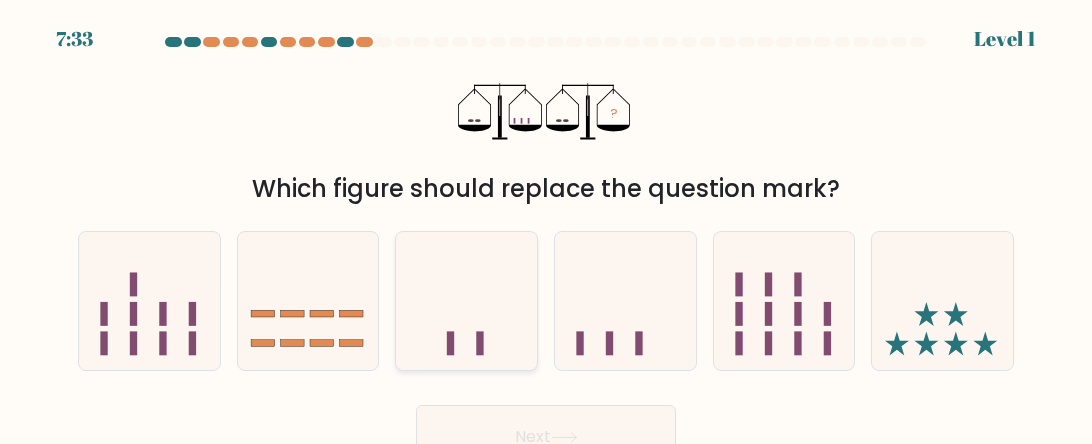 click 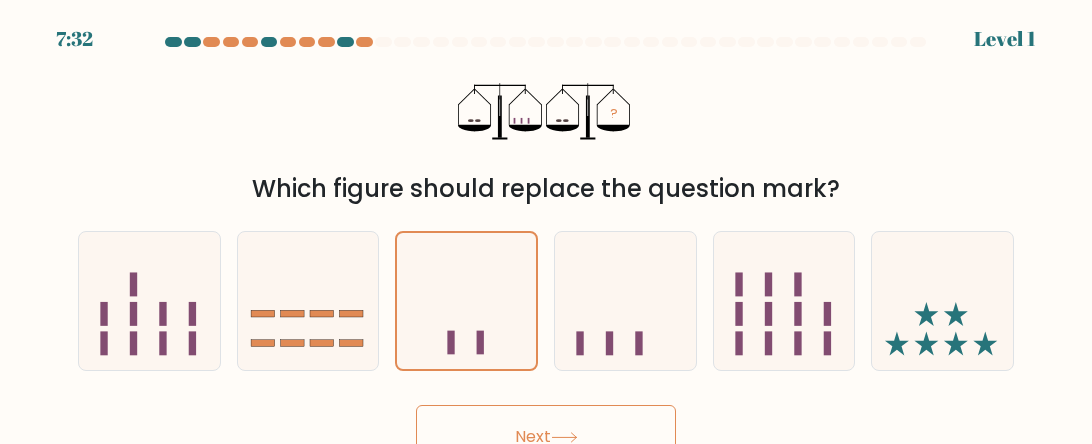 click on "Next" at bounding box center (546, 437) 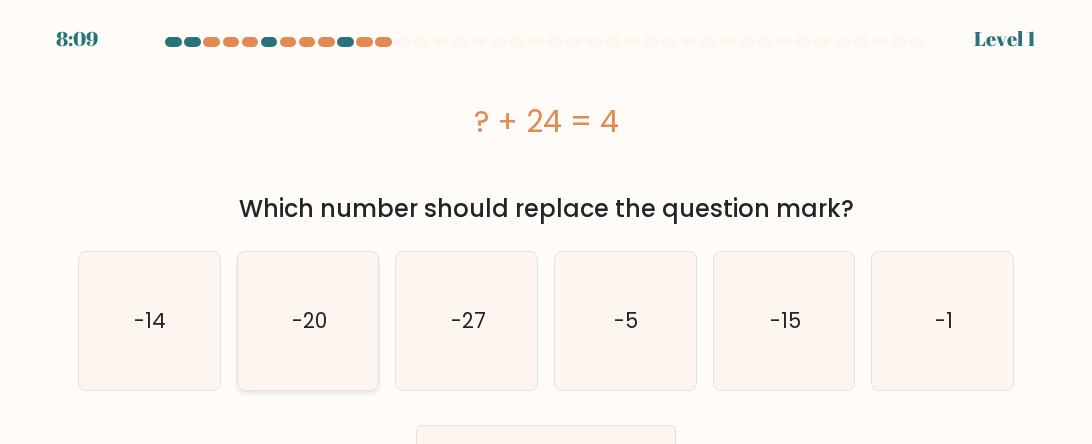 click on "-20" 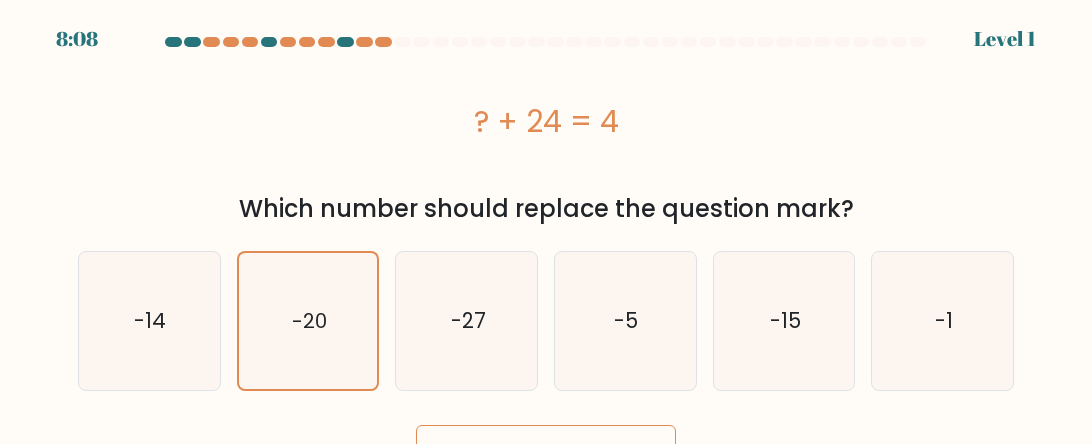 click on "Next" at bounding box center (546, 457) 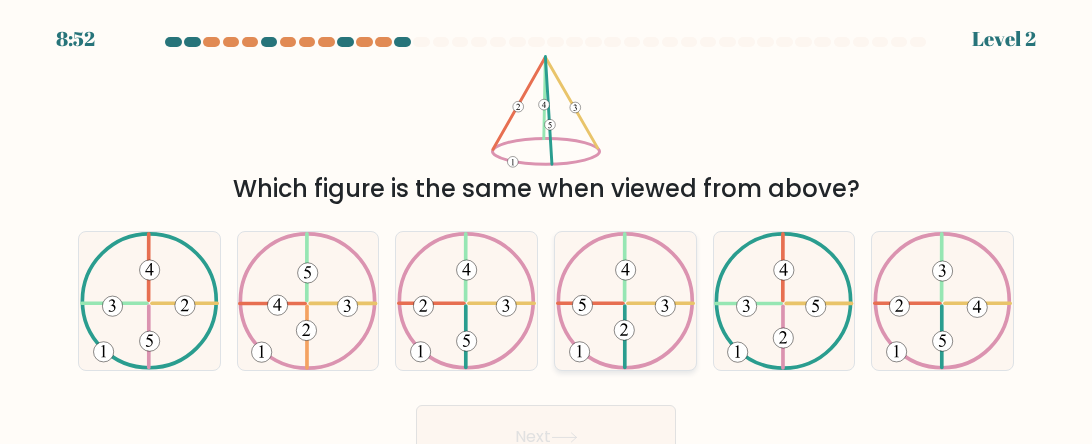click 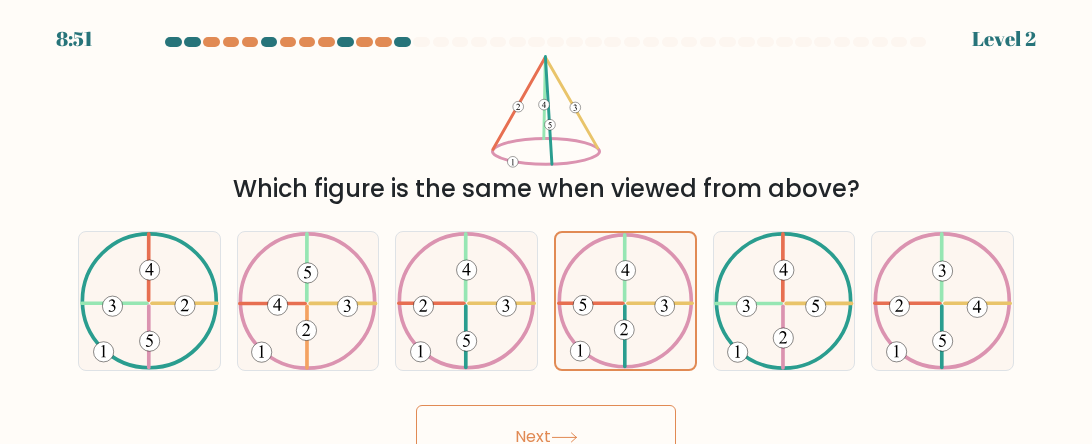 click on "Next" at bounding box center (546, 437) 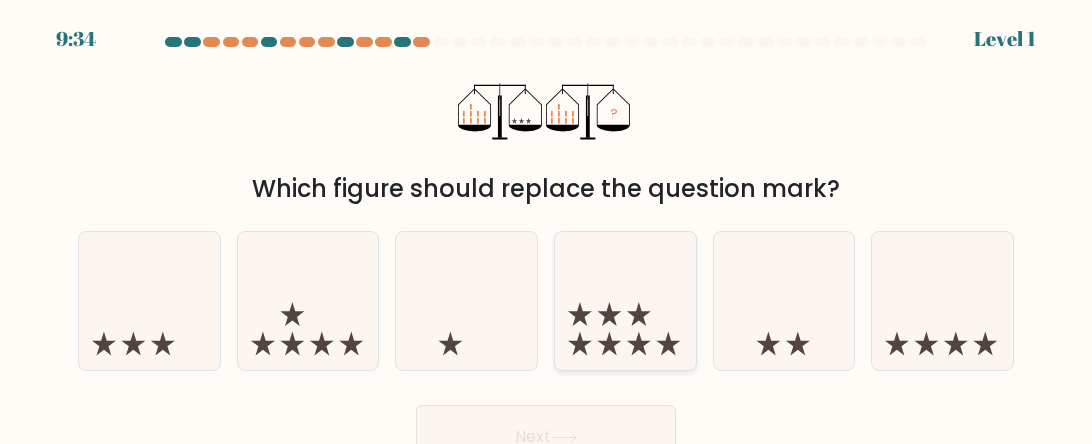 click 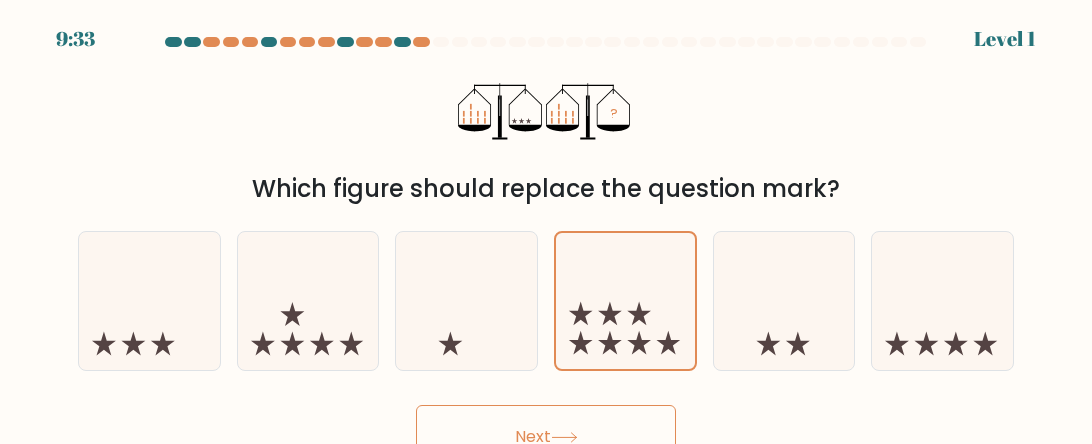 click on "Next" at bounding box center [546, 437] 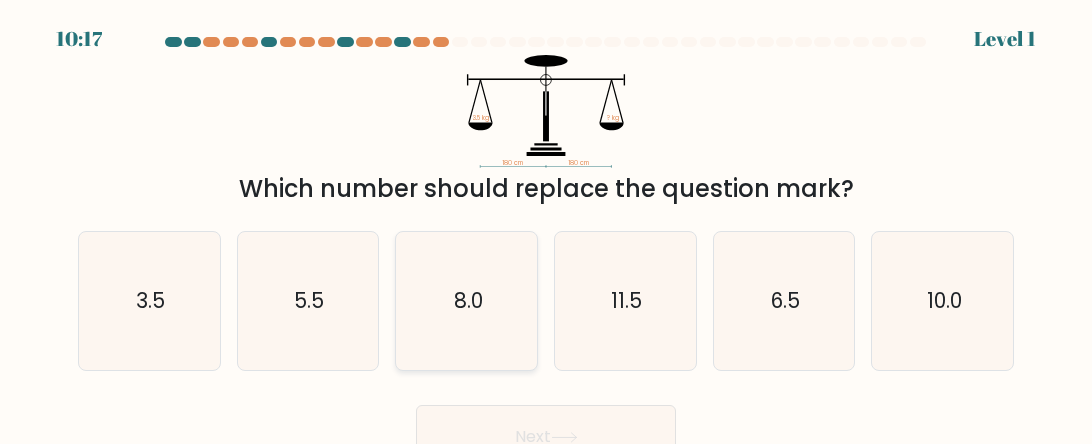 click on "8.0" 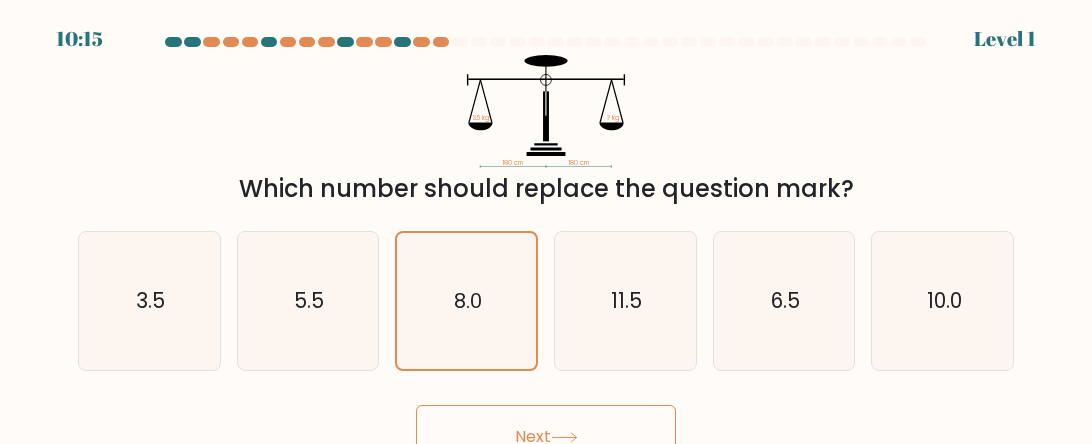 click on "Next" at bounding box center (546, 437) 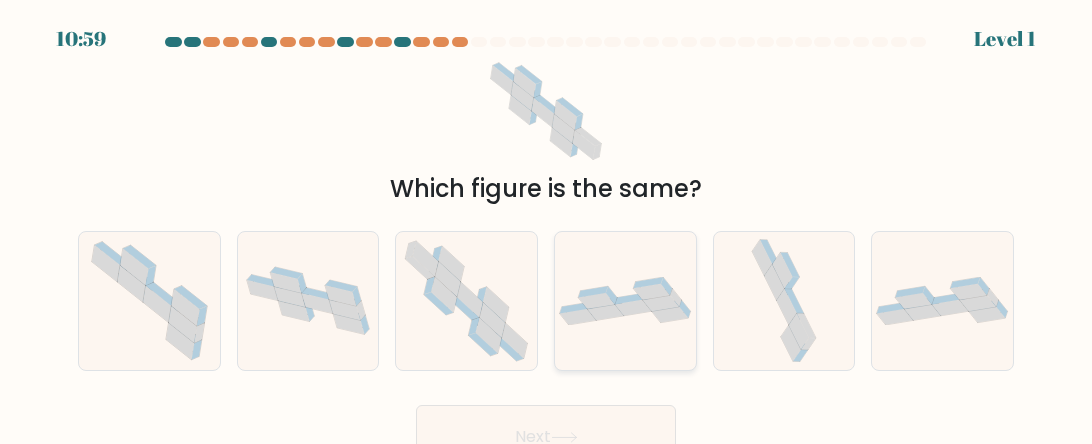 click at bounding box center [625, 301] 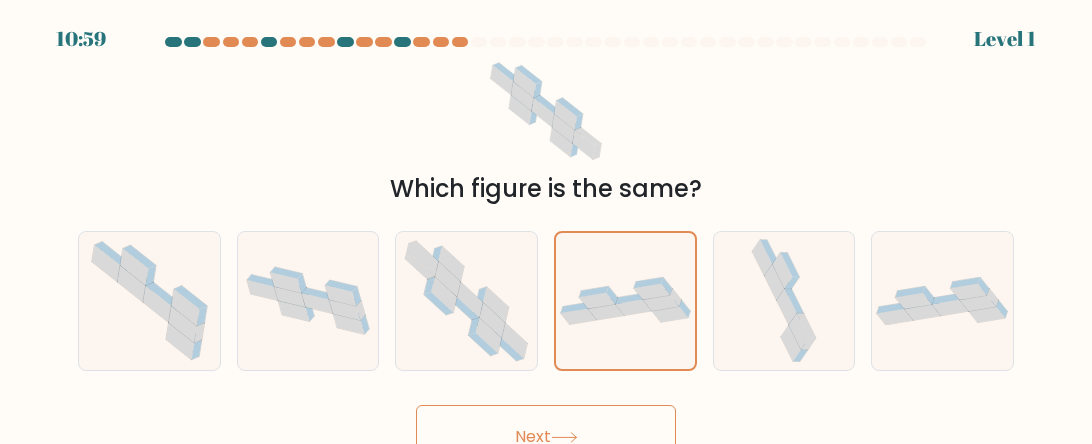 click on "Next" at bounding box center (546, 437) 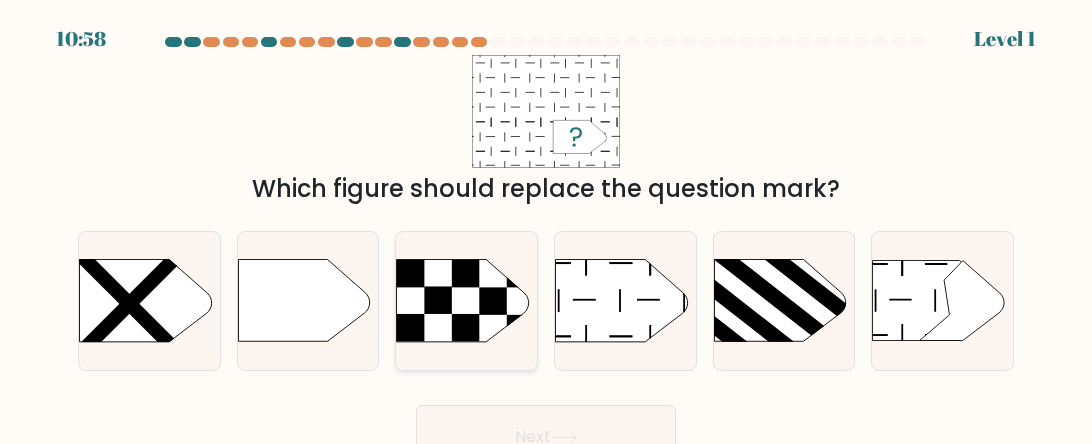 click 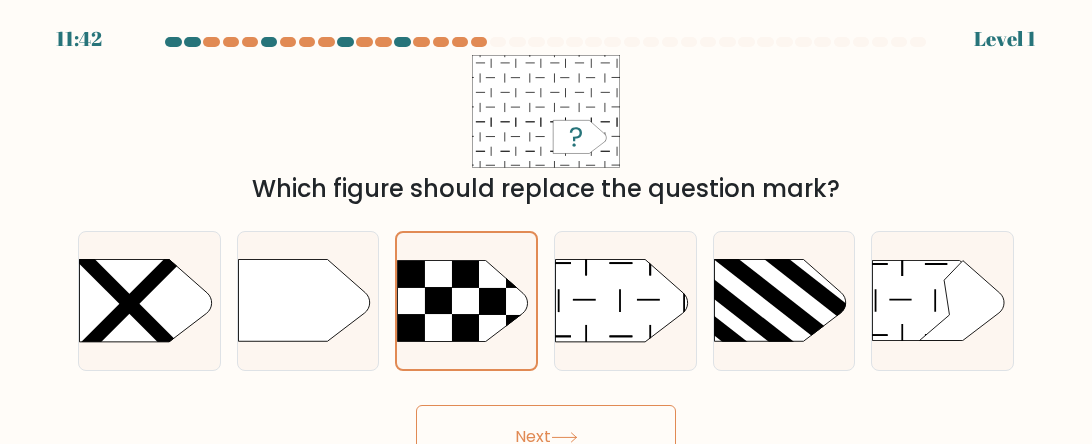 click on "Next" at bounding box center (546, 437) 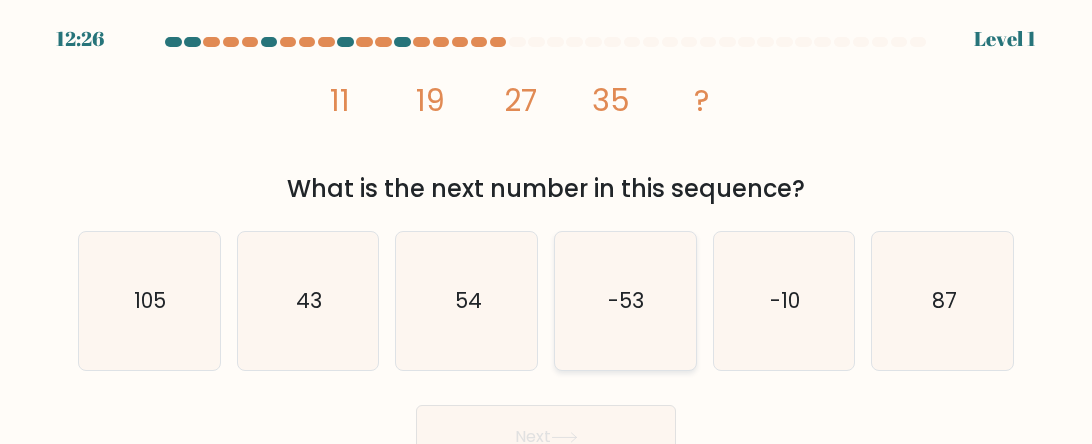 click on "-53" 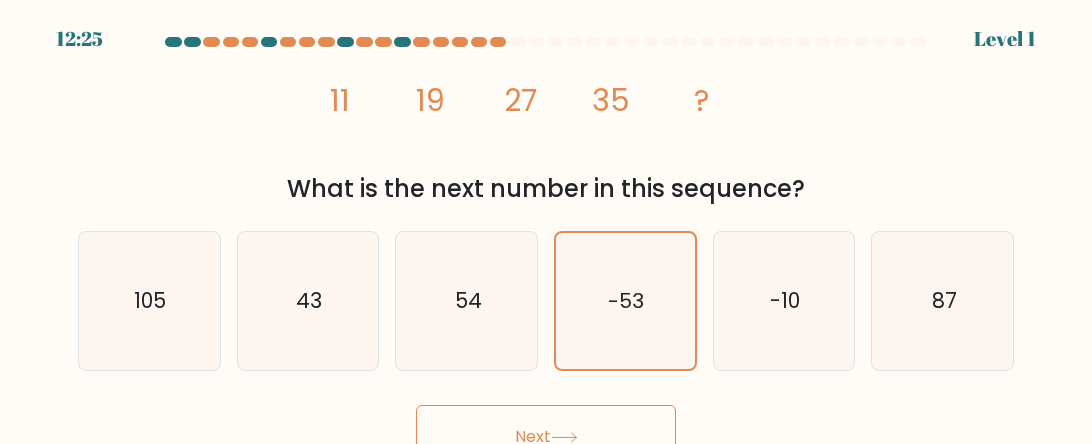 click on "Next" at bounding box center (546, 437) 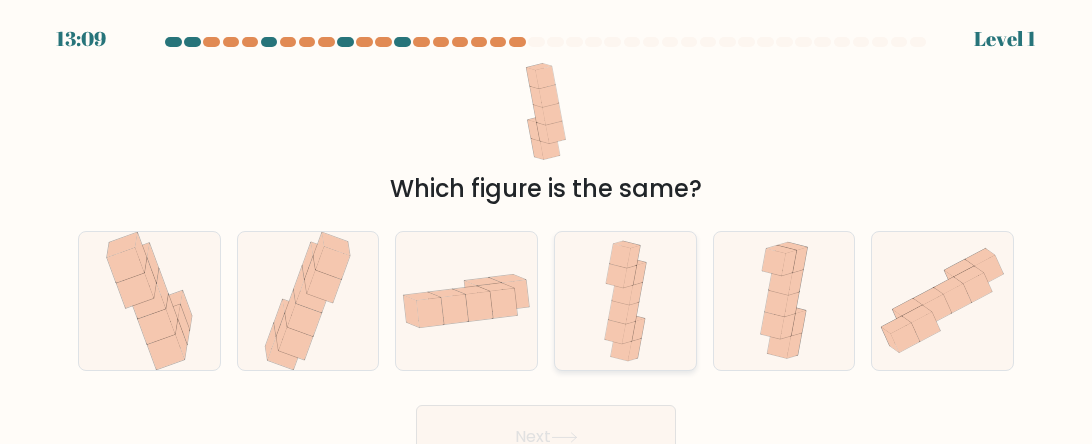 click 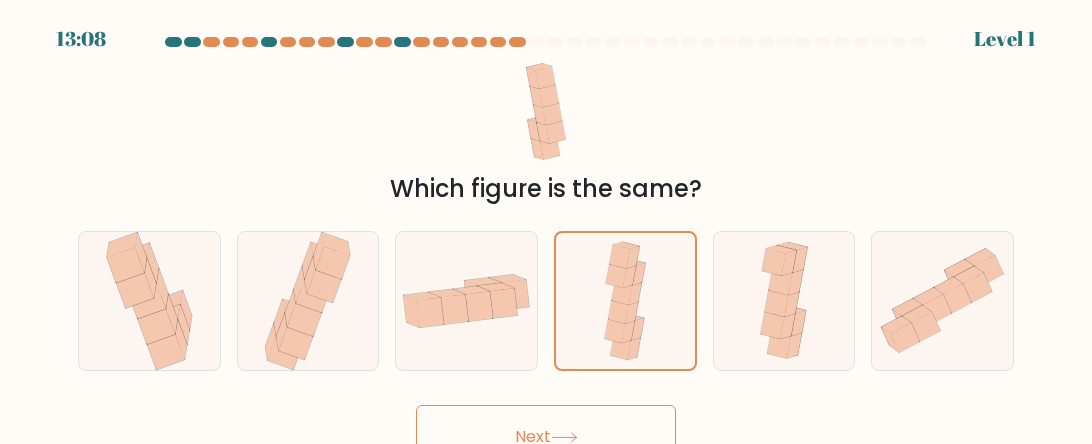 click on "Next" at bounding box center [546, 437] 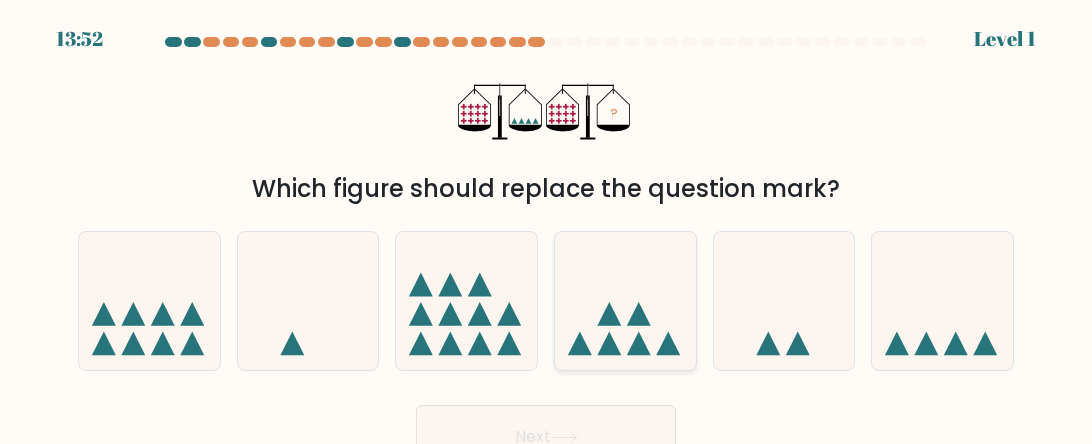 click 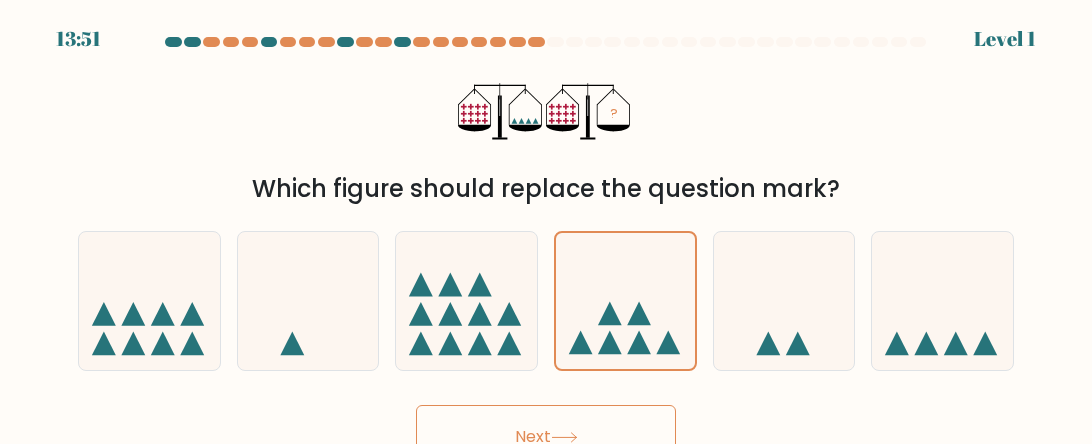click on "Next" at bounding box center [546, 437] 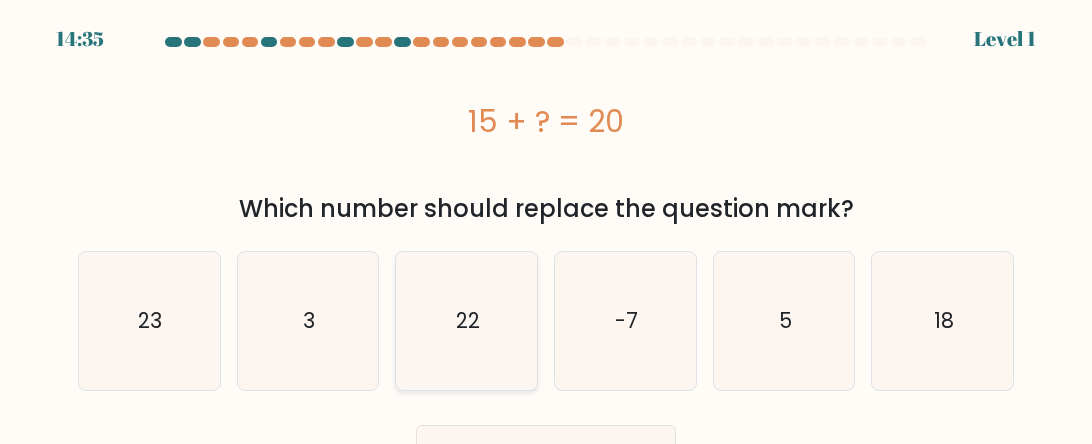 click on "22" 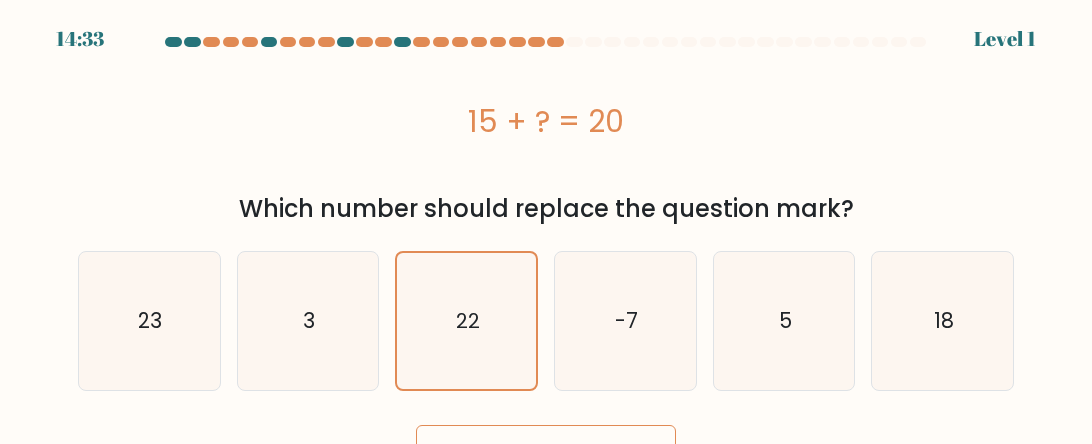 click on "Next" at bounding box center [546, 452] 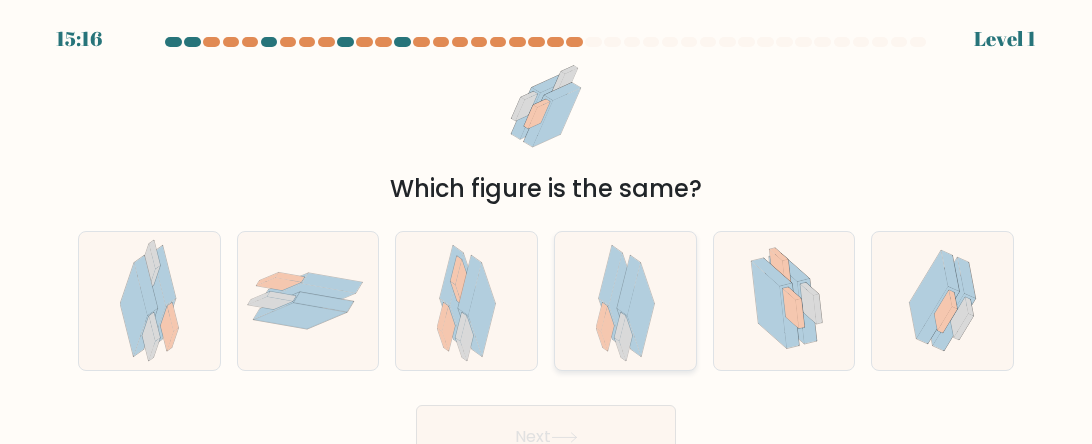 click at bounding box center (625, 301) 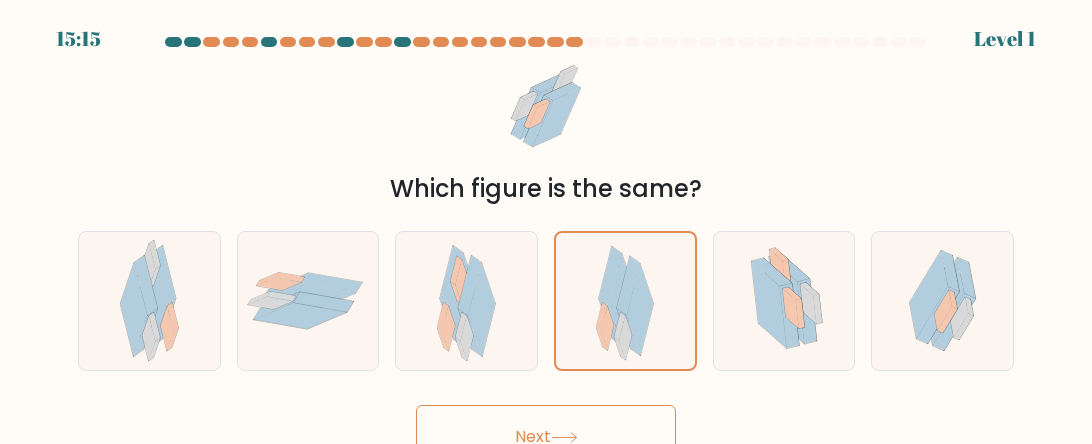 click on "Next" at bounding box center (546, 437) 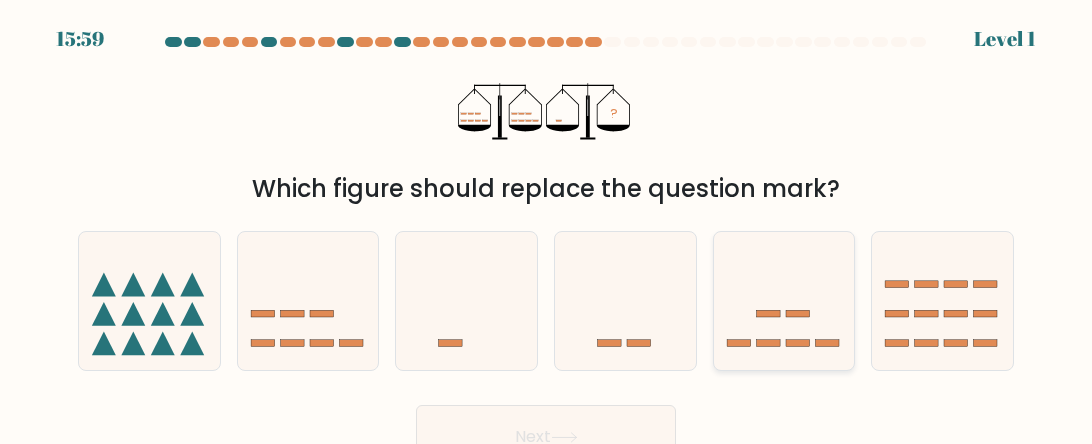 click 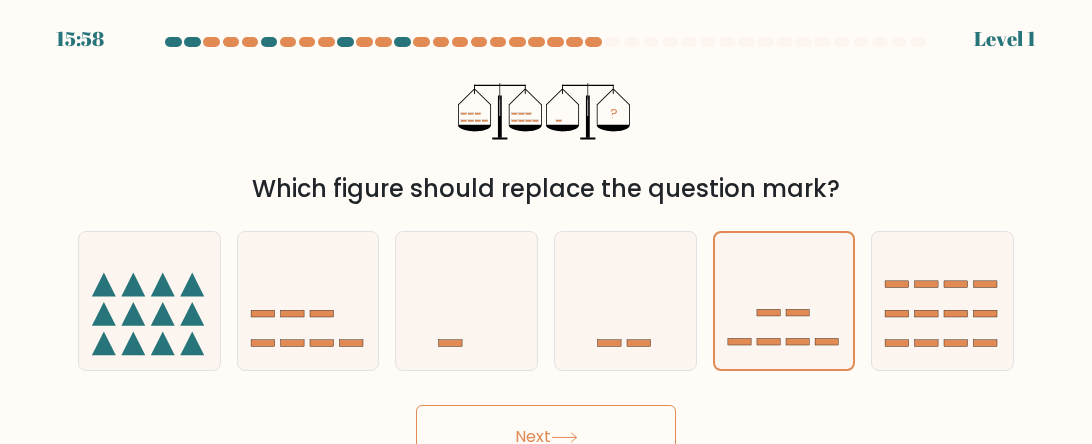 click on "Next" at bounding box center (546, 437) 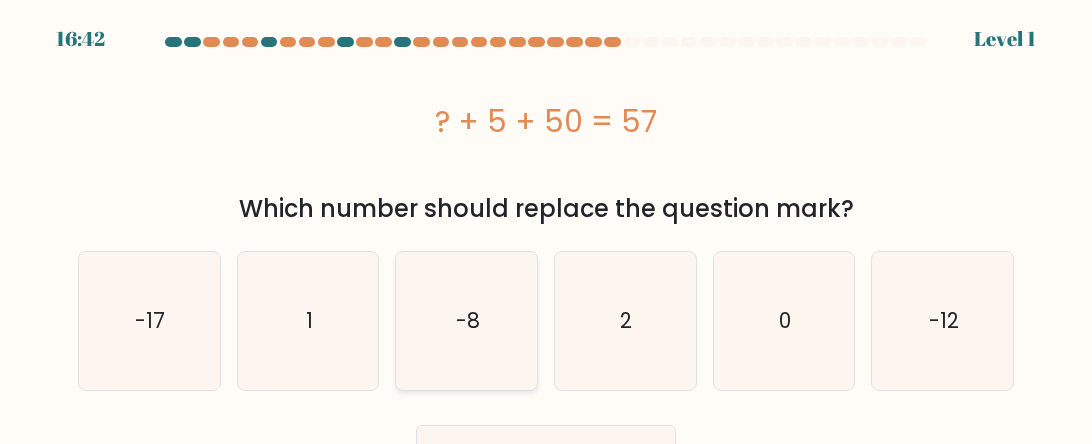 click on "-8" 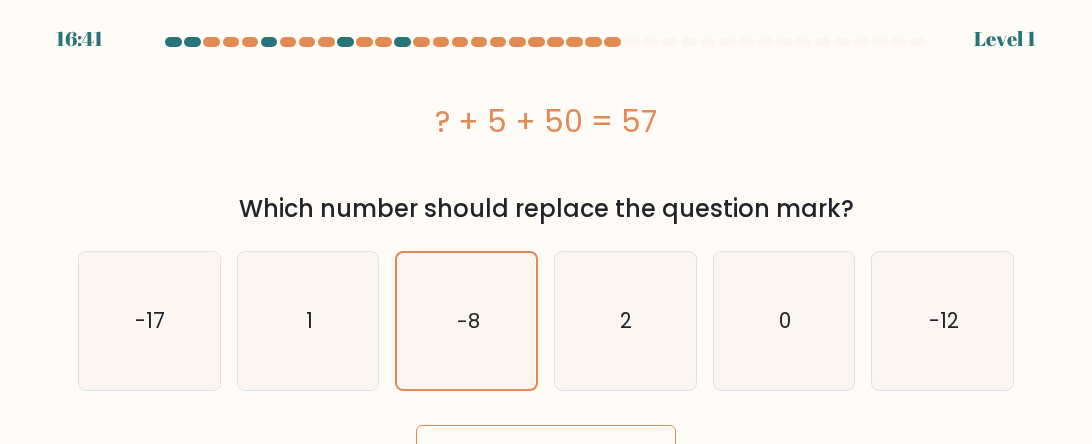 click on "Next" at bounding box center [546, 457] 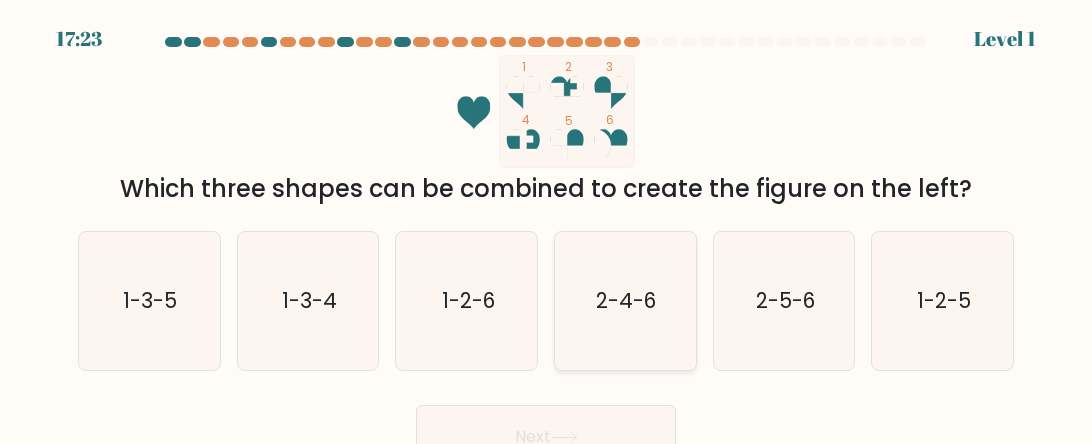 click on "2-4-6" 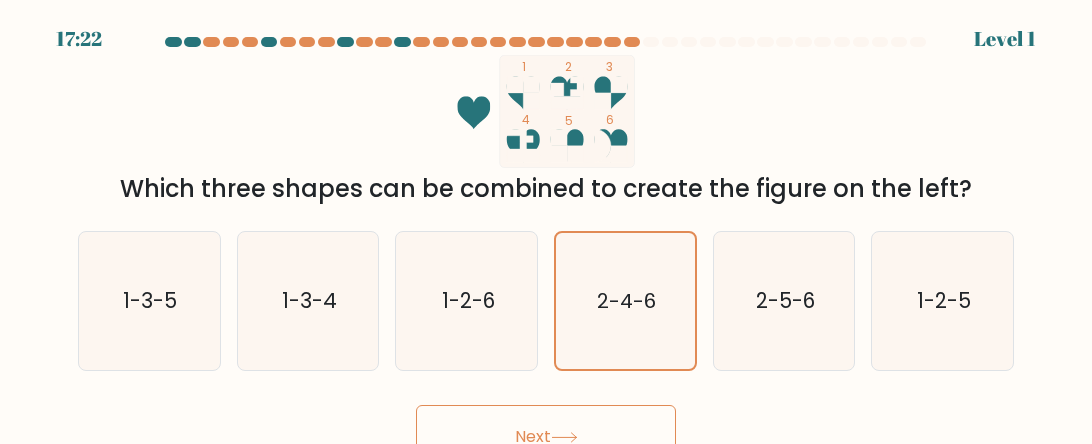 click on "Next" at bounding box center [546, 437] 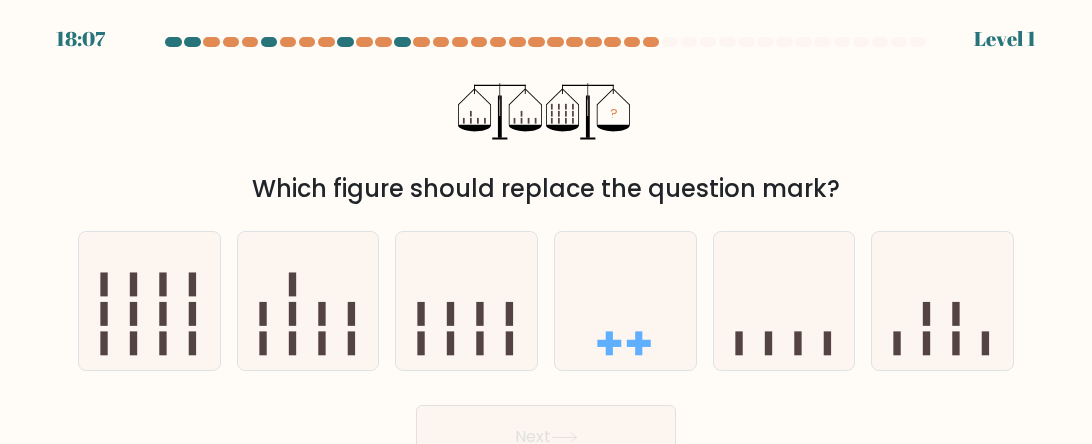 click on "f." at bounding box center [942, 301] 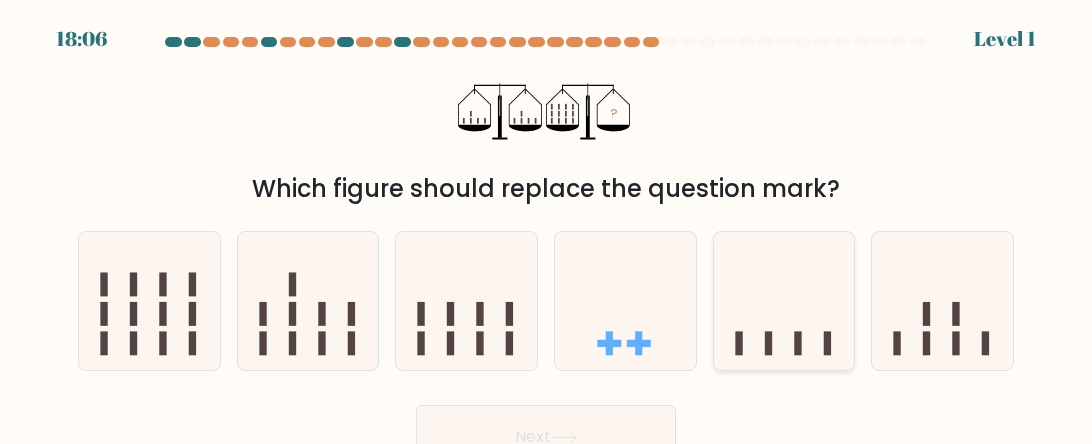 click 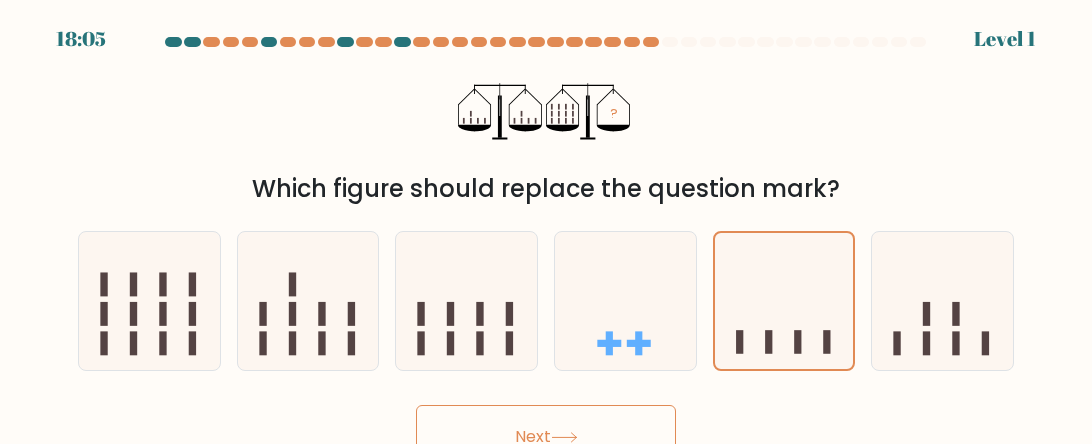 click on "Next" at bounding box center (546, 437) 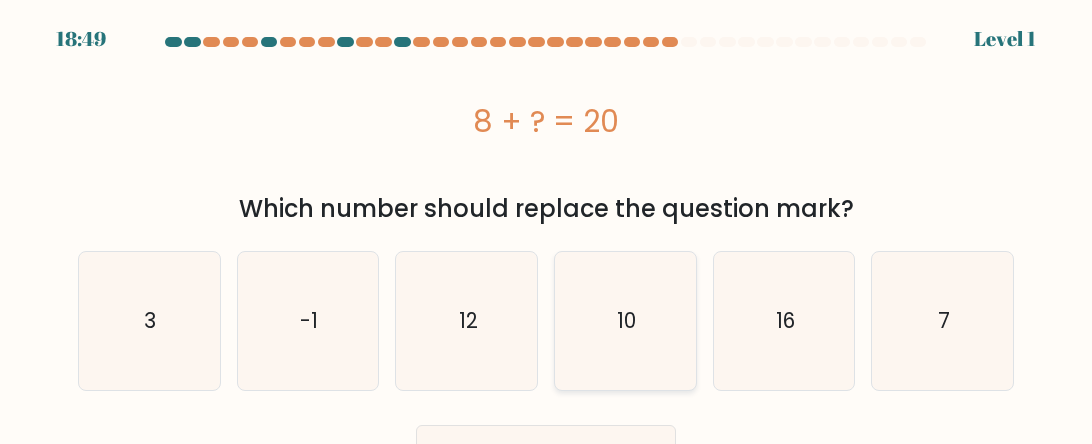 click on "10" 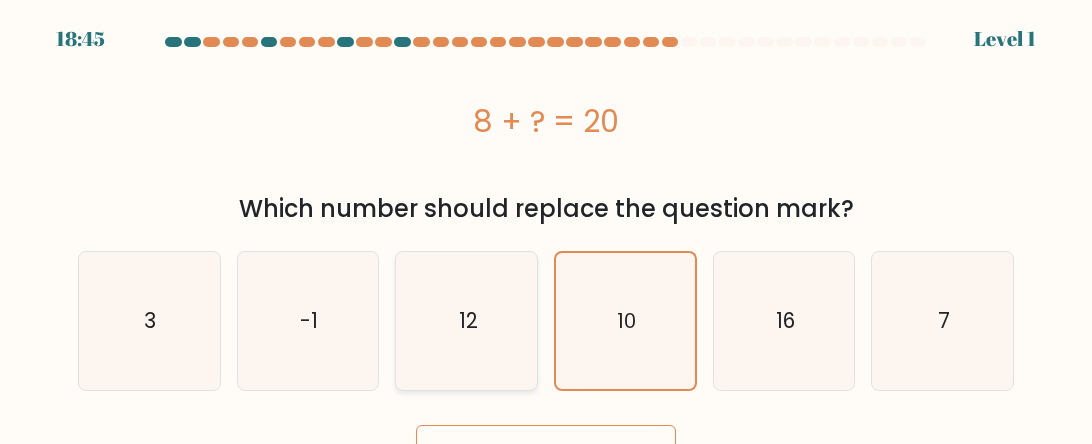 click on "12" 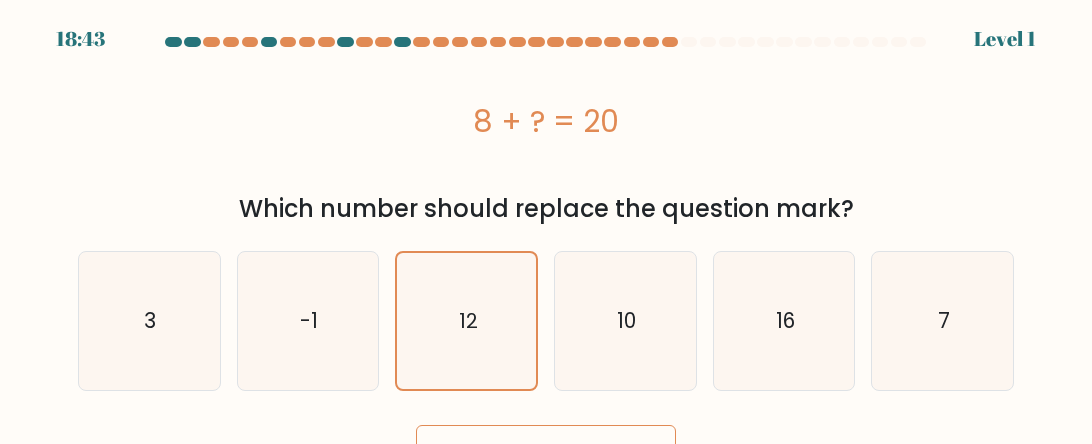 click on "Next" at bounding box center [546, 457] 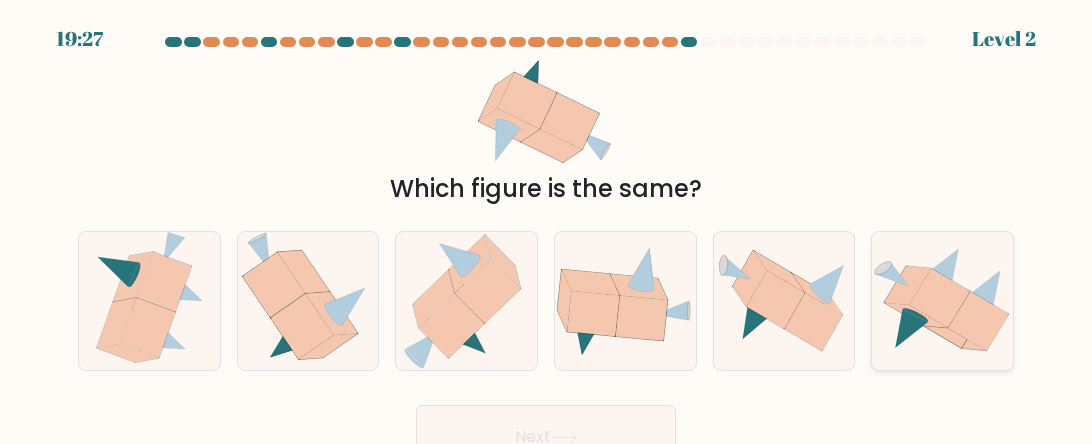 click 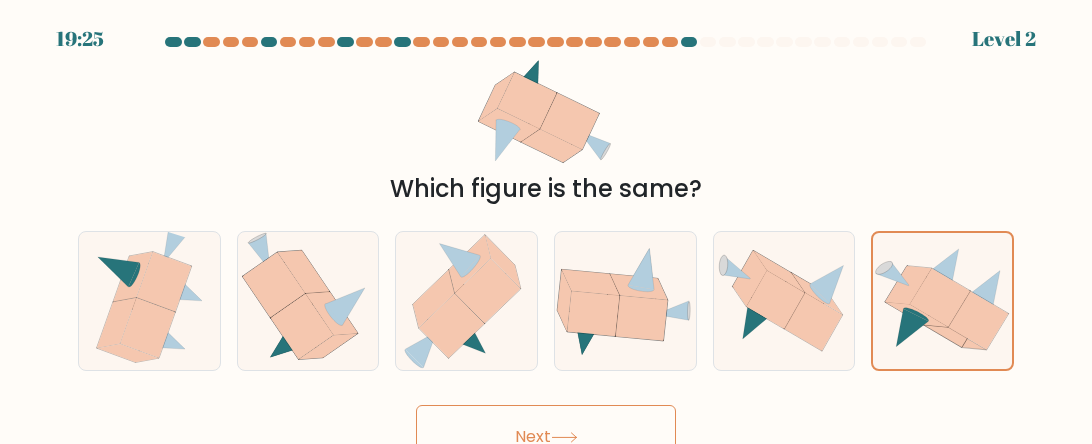 click on "Next" at bounding box center (546, 437) 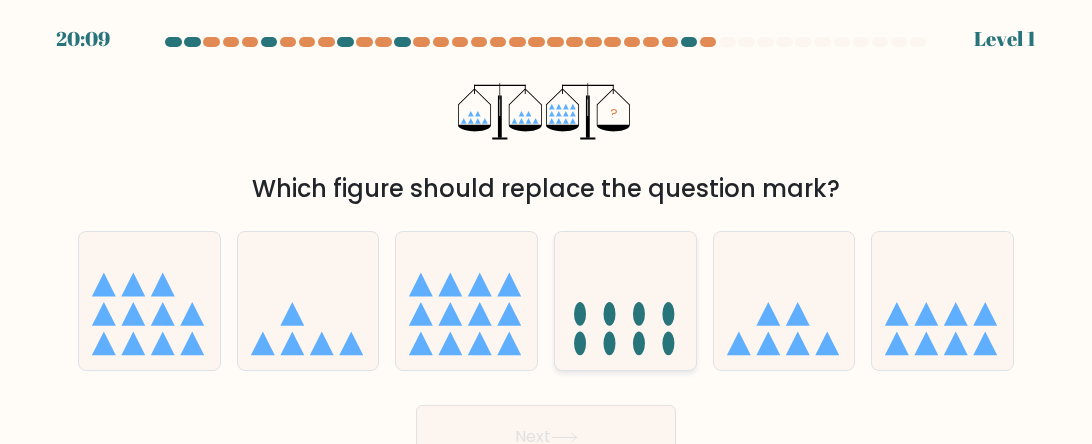 click 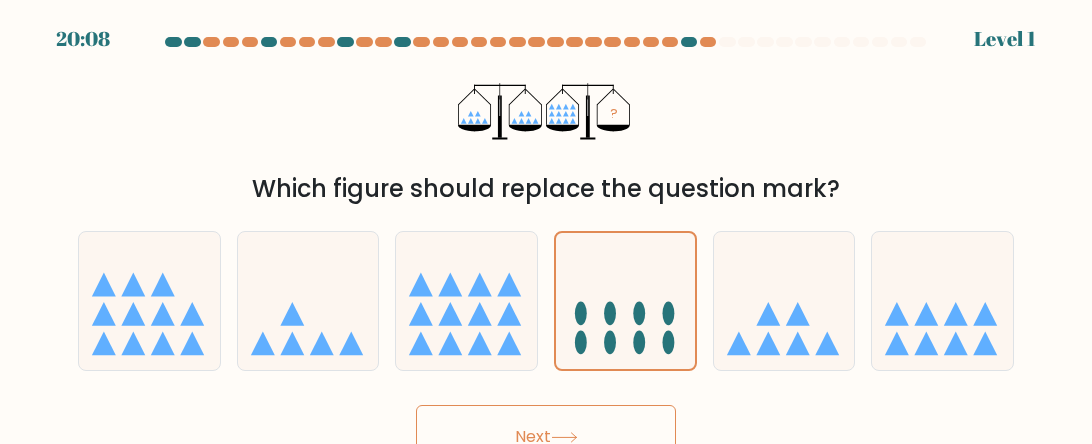 click 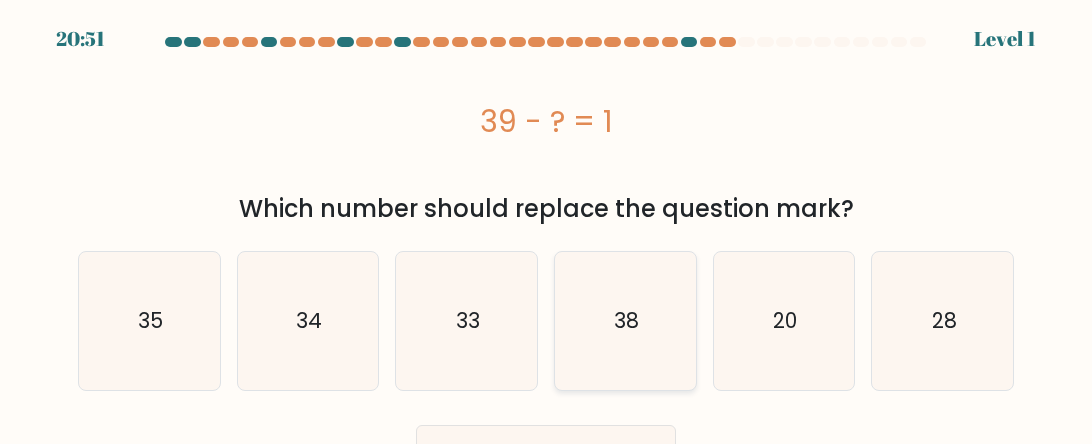 click on "38" 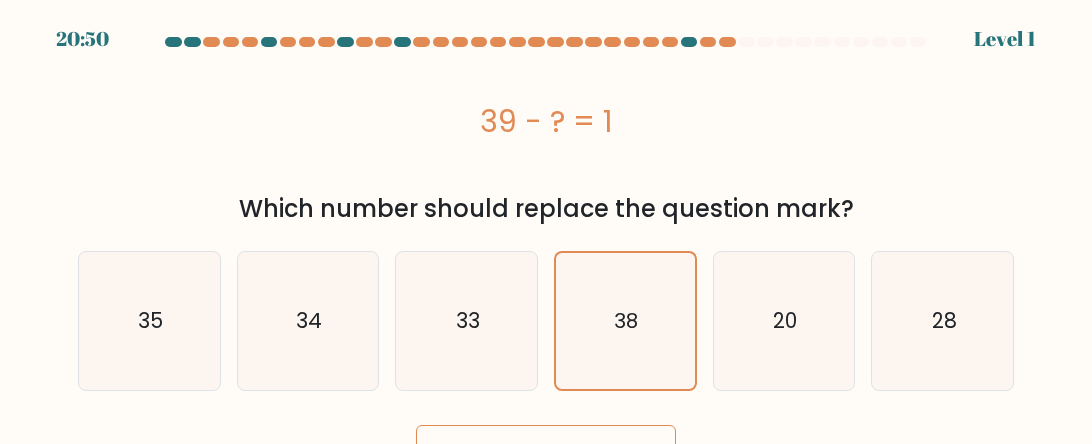 click on "Next" at bounding box center [546, 457] 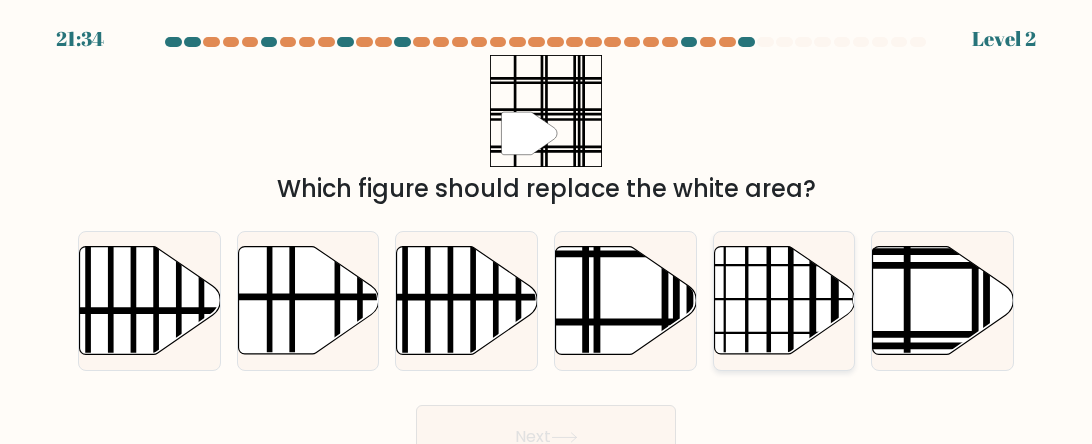 click 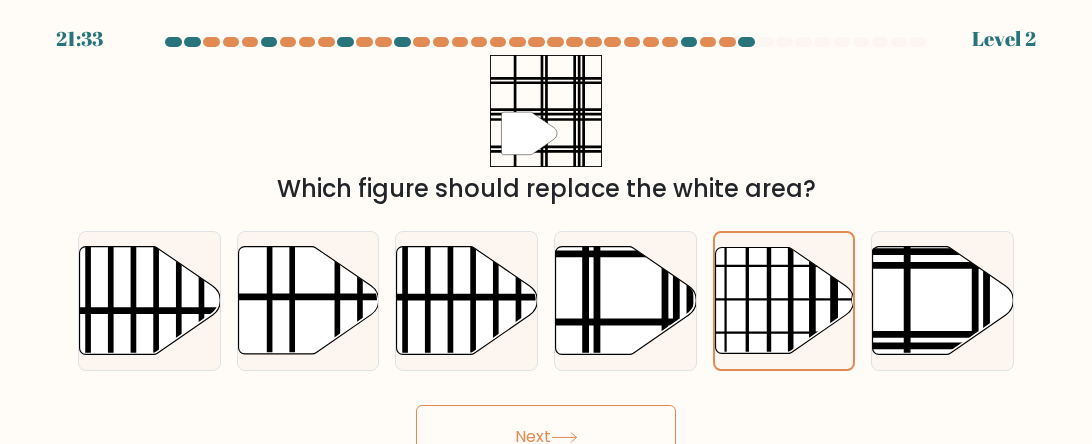click on "Next" at bounding box center (546, 437) 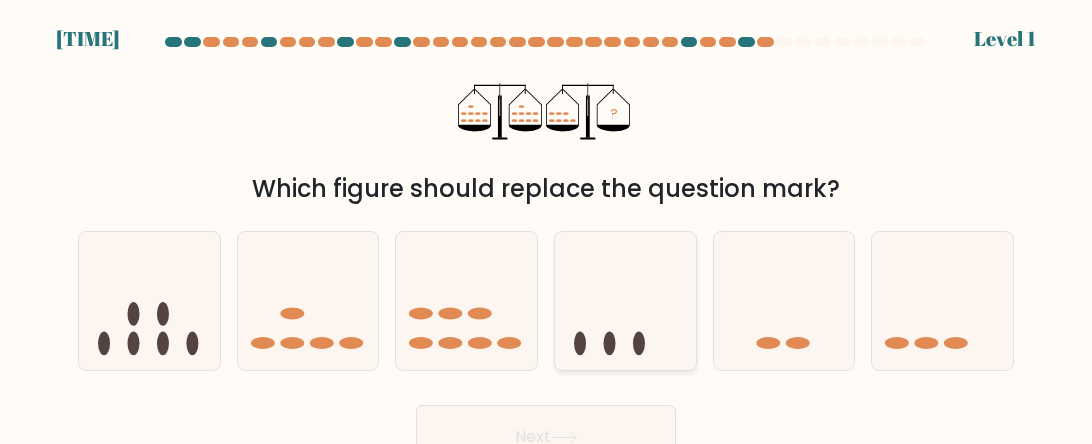 click 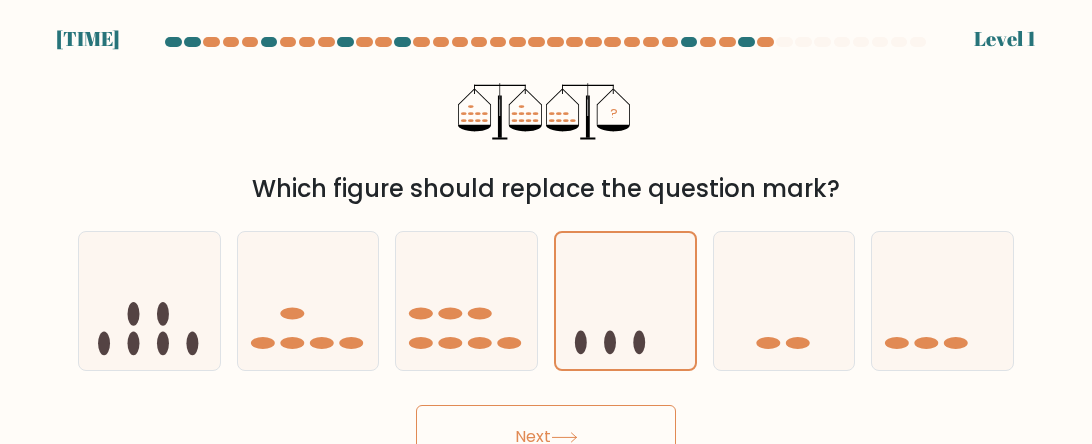 click on "Next" at bounding box center [546, 437] 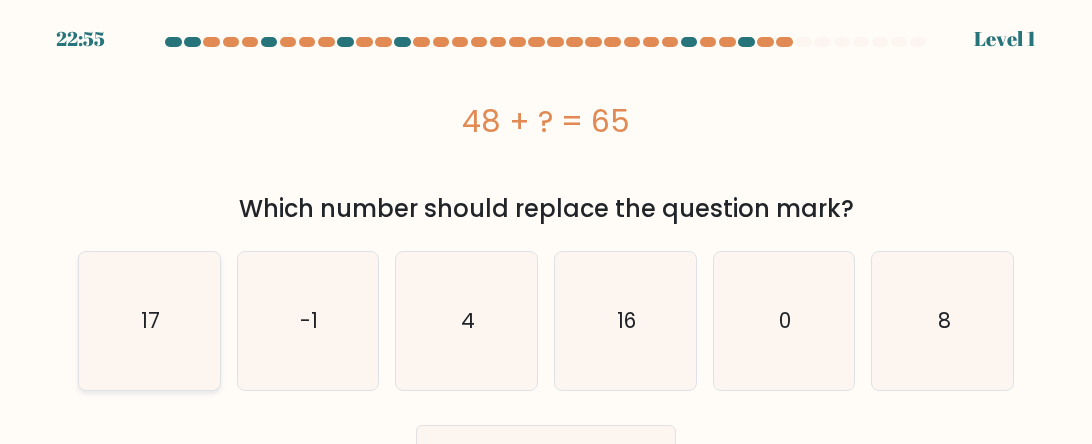 click on "17" 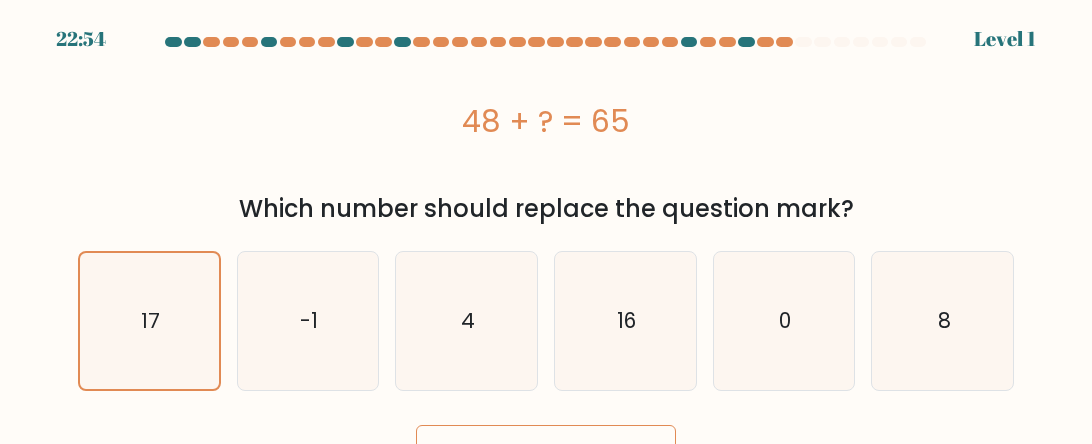 click on "Next" at bounding box center (546, 457) 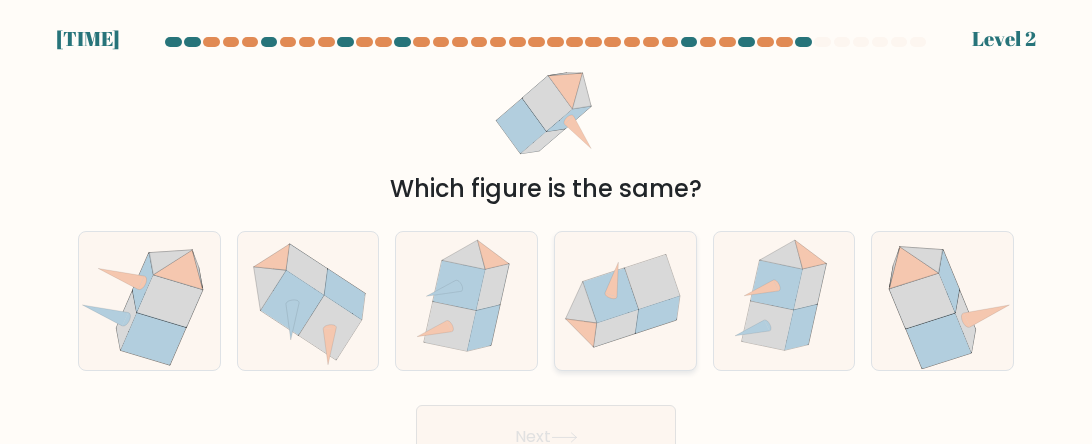 click 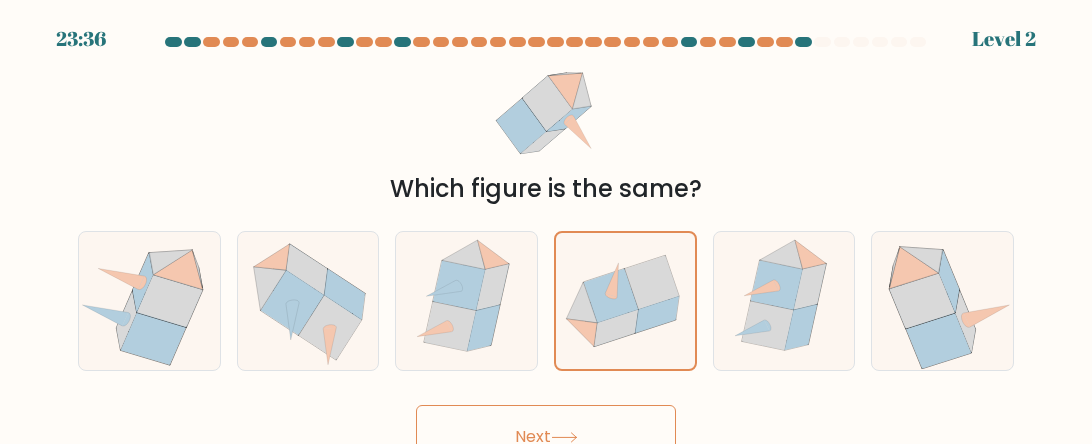 click on "Next" at bounding box center [546, 437] 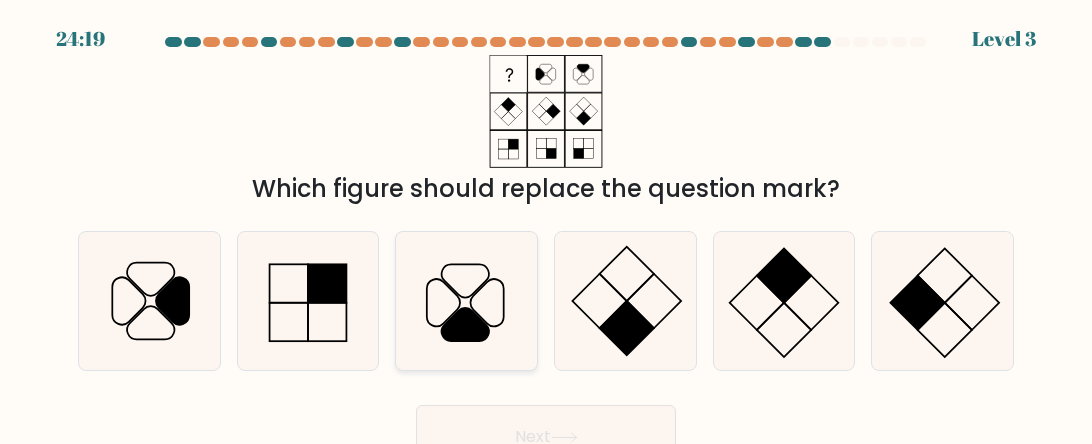 click 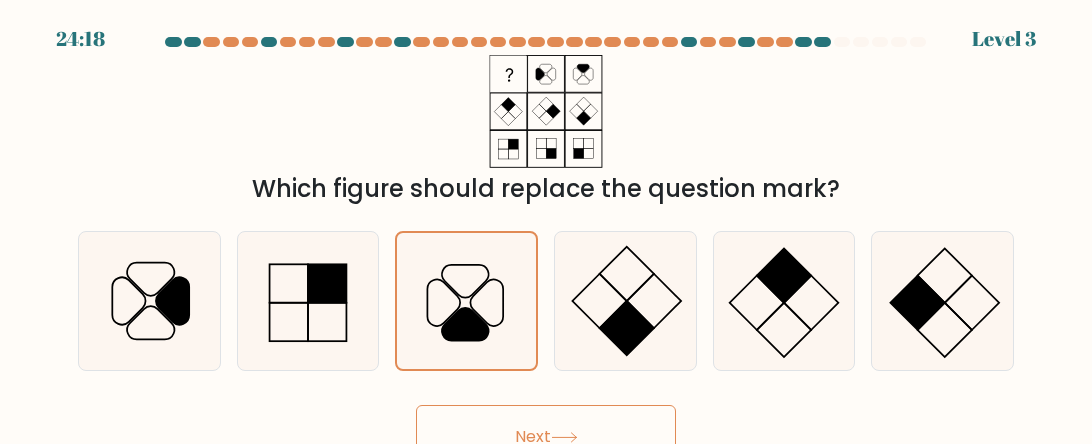 click on "Next" at bounding box center [546, 437] 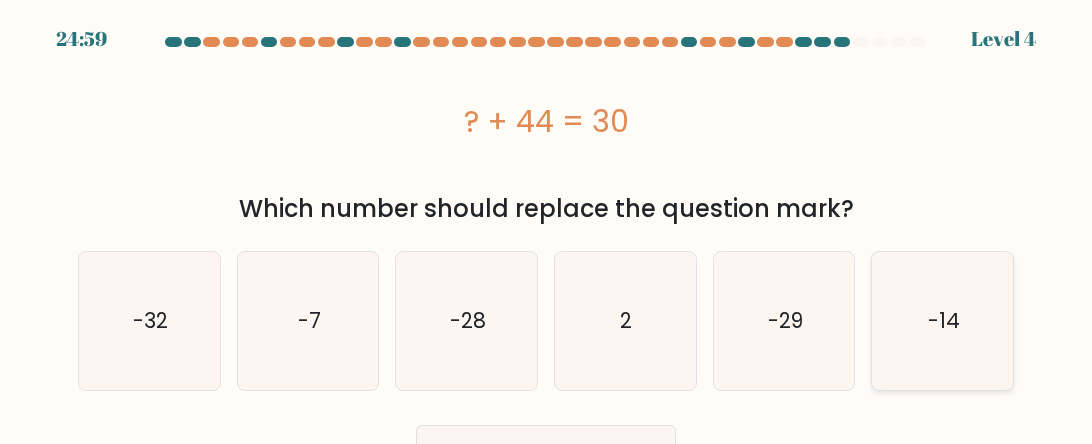 click on "-14" 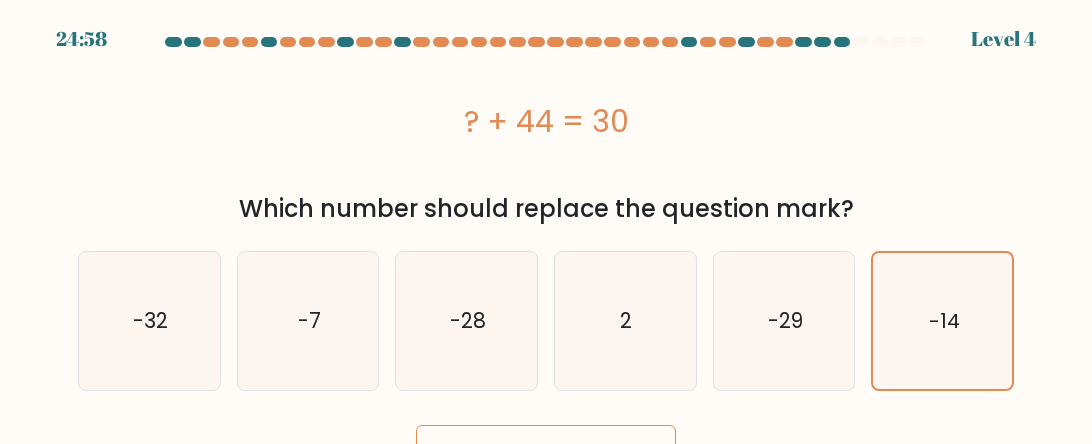 click on "Next" at bounding box center (546, 457) 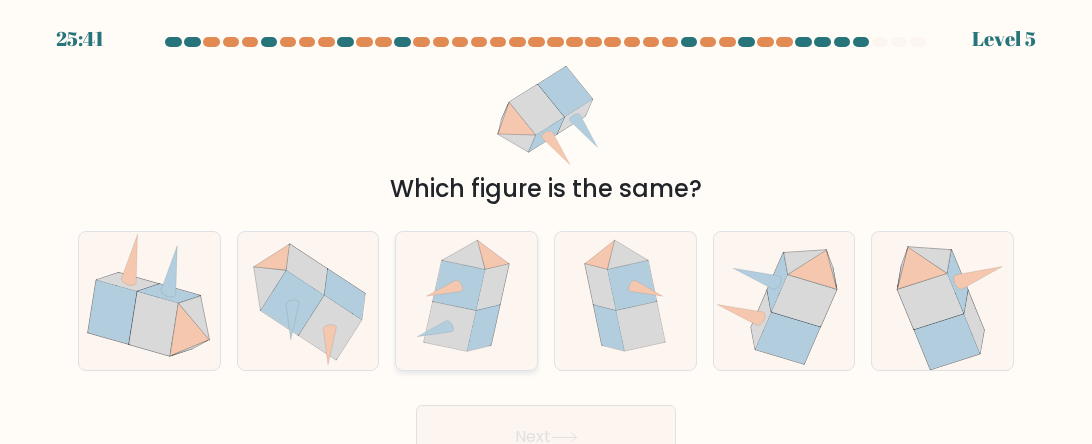 click 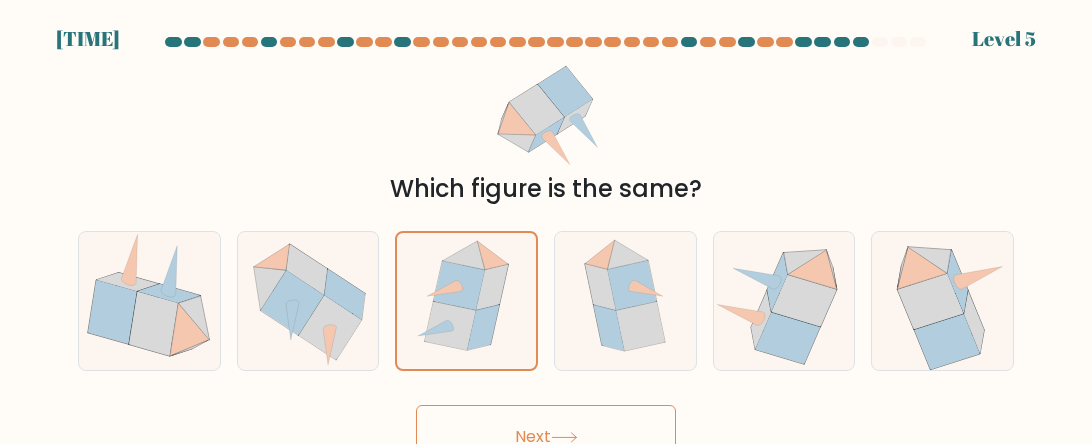 click on "Next" at bounding box center (546, 437) 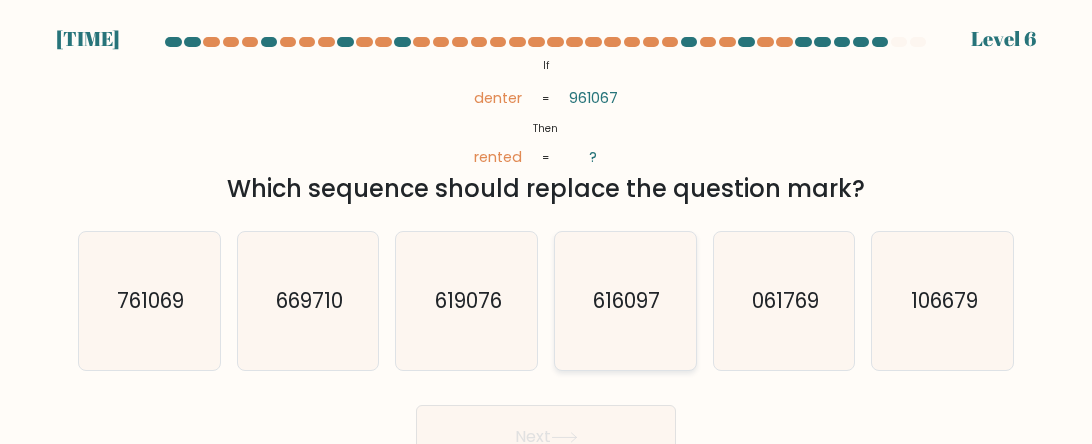 click on "616097" 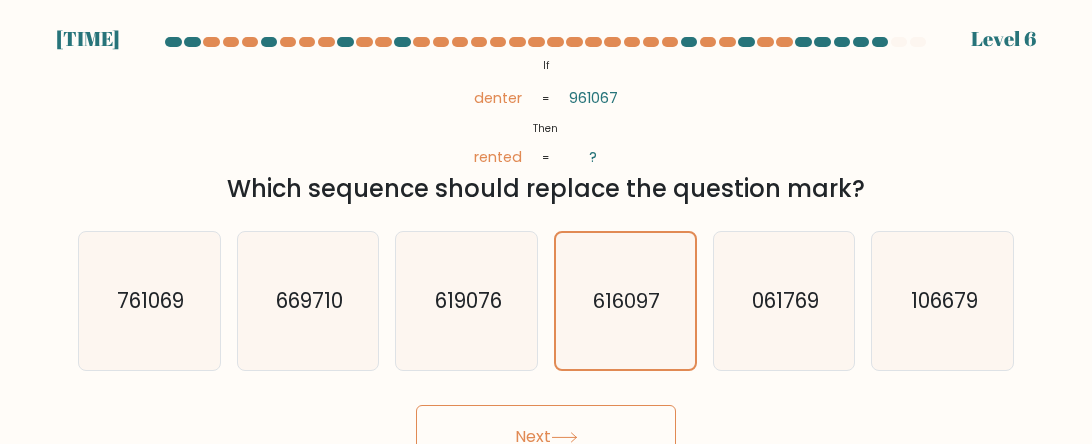 click on "Next" at bounding box center (546, 437) 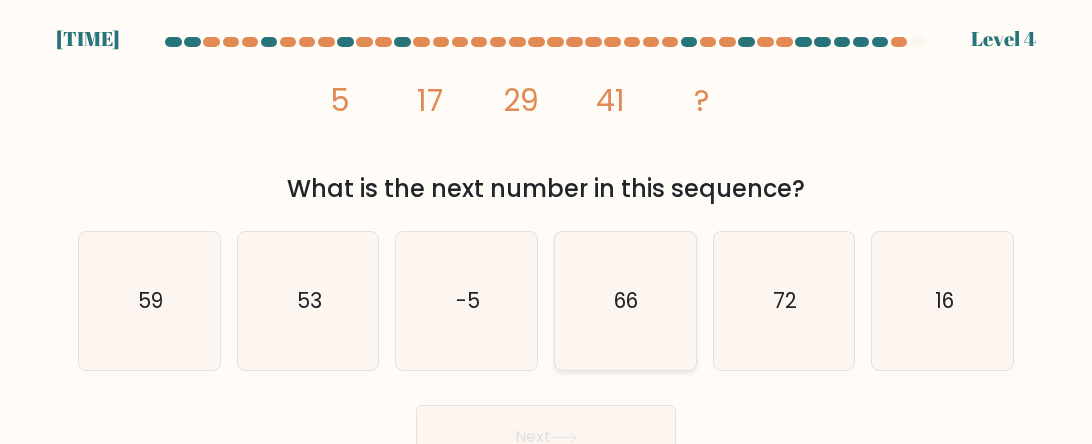click on "66" 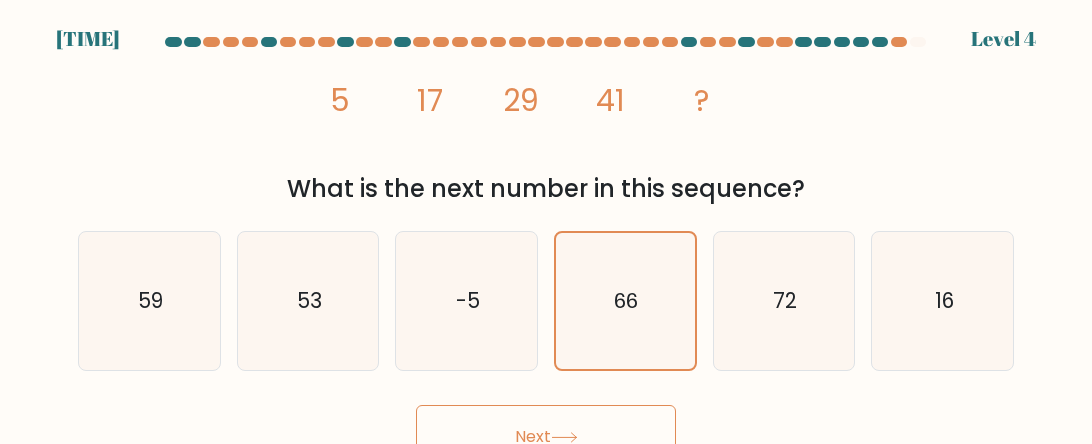 click on "Next" at bounding box center [546, 437] 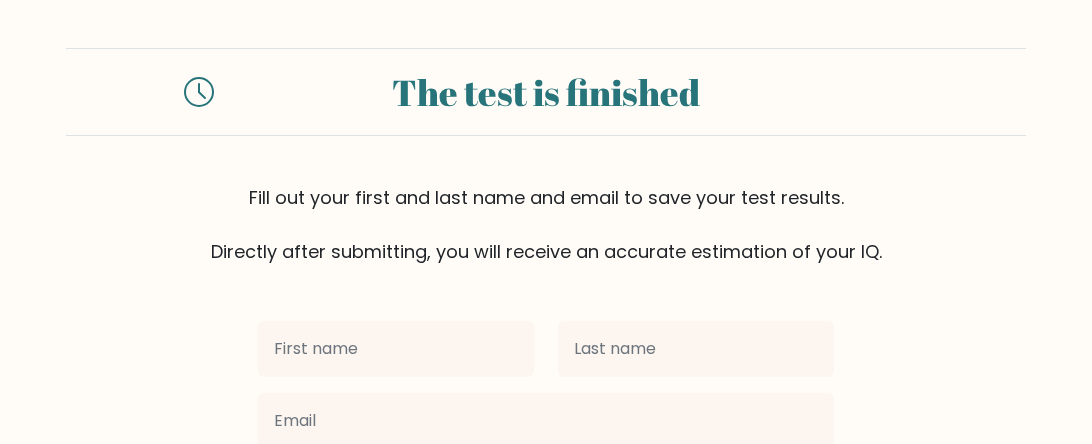 scroll, scrollTop: 0, scrollLeft: 0, axis: both 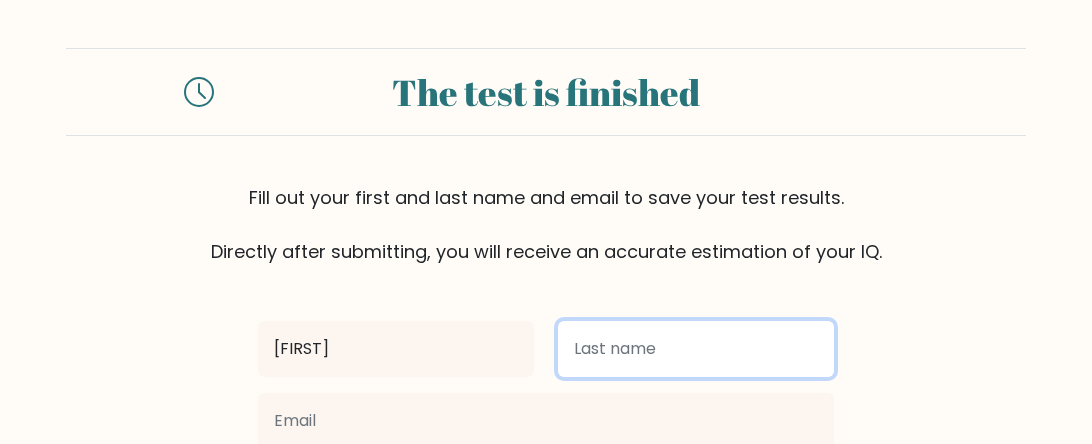 click at bounding box center [696, 349] 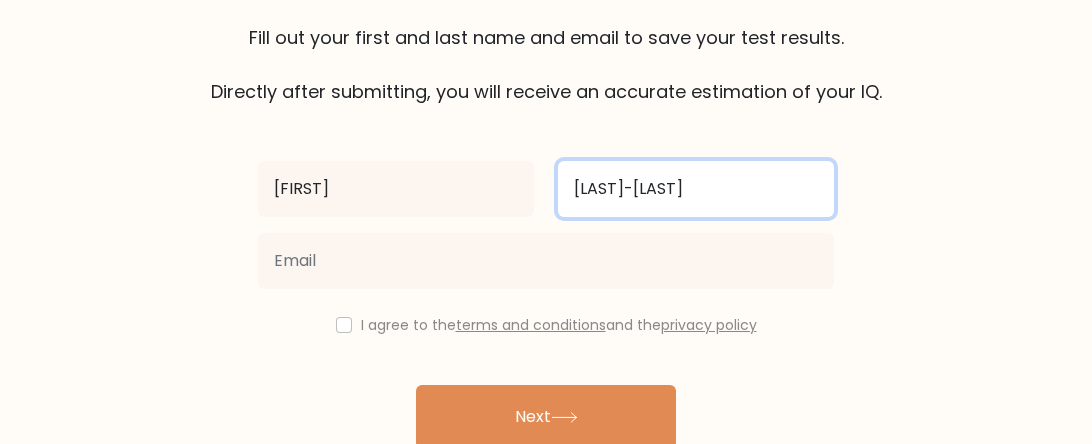 scroll, scrollTop: 175, scrollLeft: 0, axis: vertical 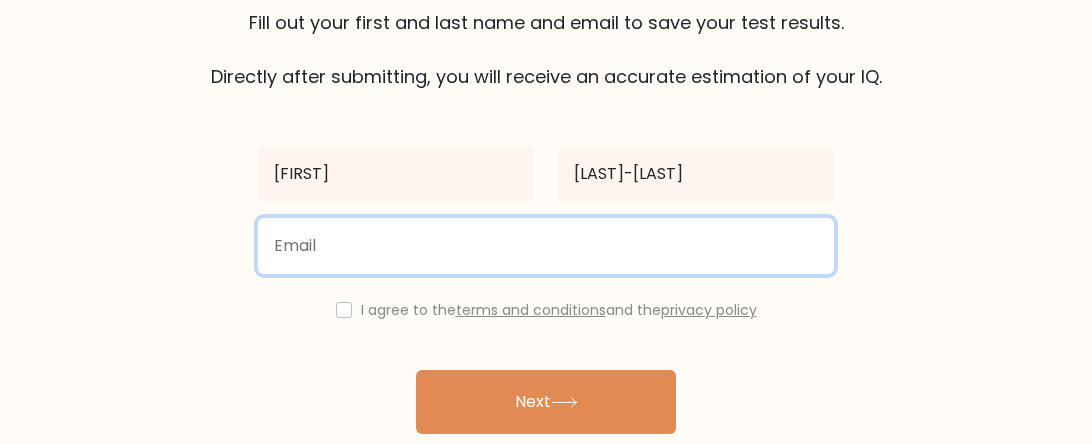 click at bounding box center [546, 246] 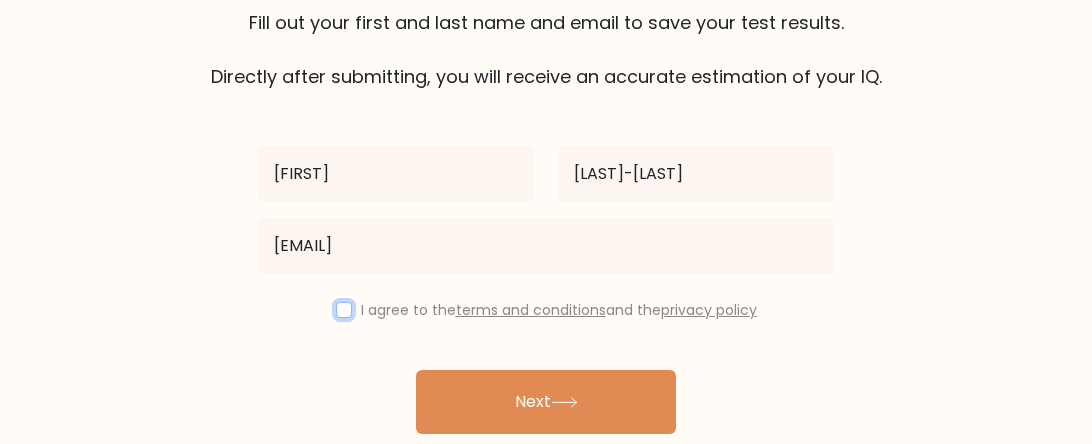 click at bounding box center [344, 310] 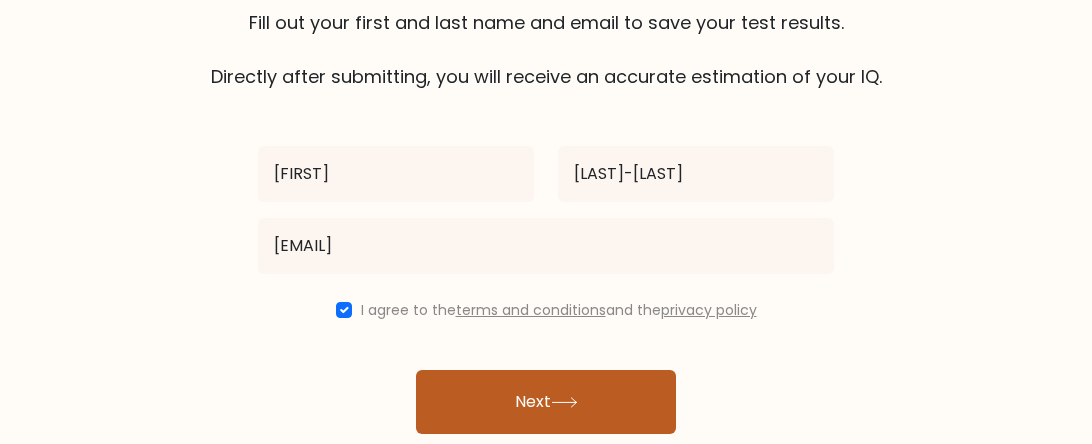 click on "Next" at bounding box center [546, 402] 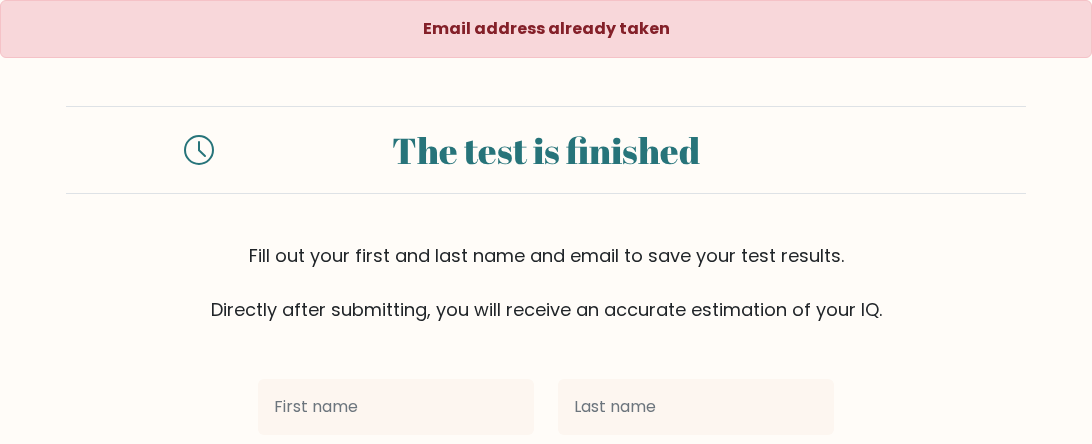 scroll, scrollTop: 0, scrollLeft: 0, axis: both 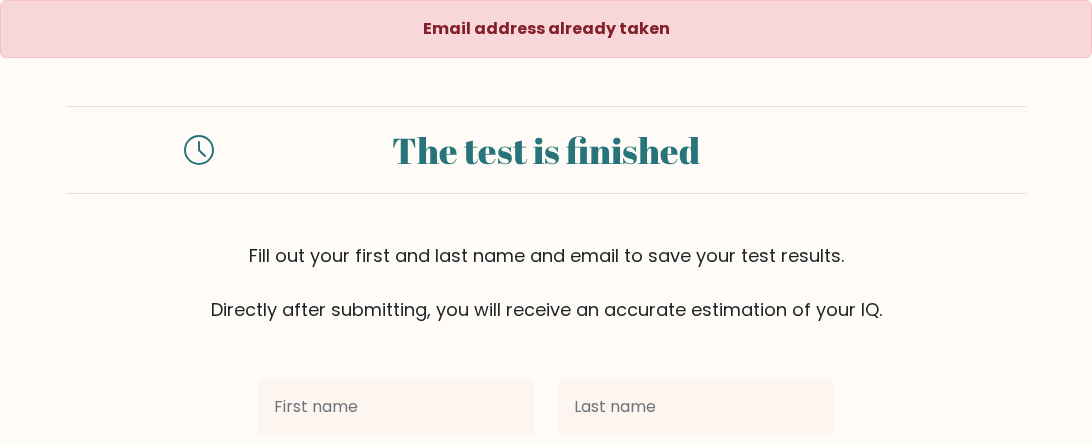 type on "[FIRST]" 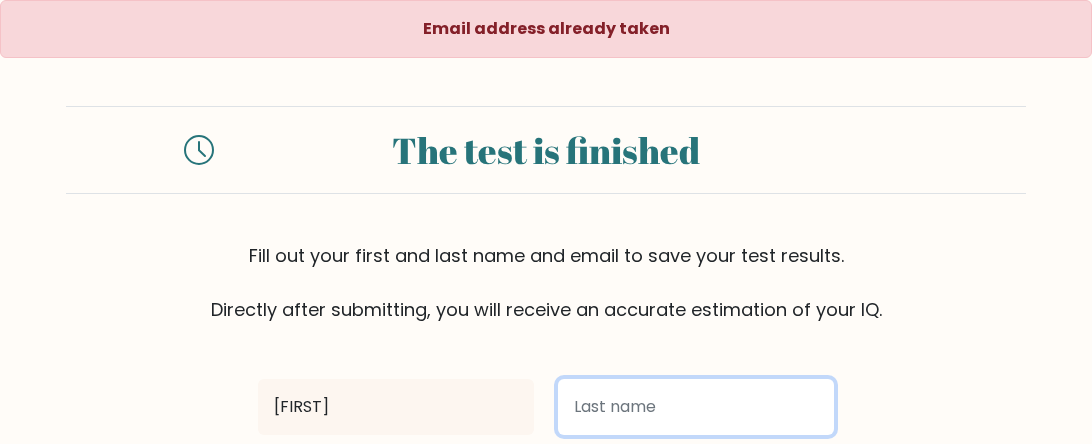 click at bounding box center (696, 407) 